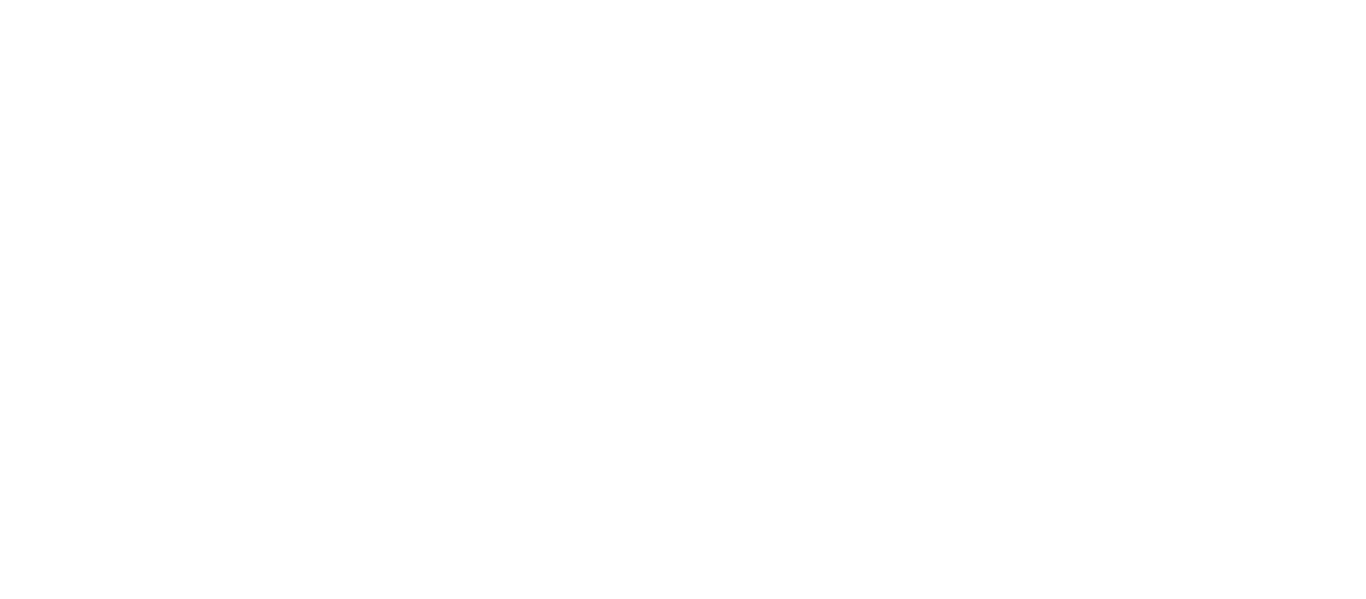 scroll, scrollTop: 0, scrollLeft: 0, axis: both 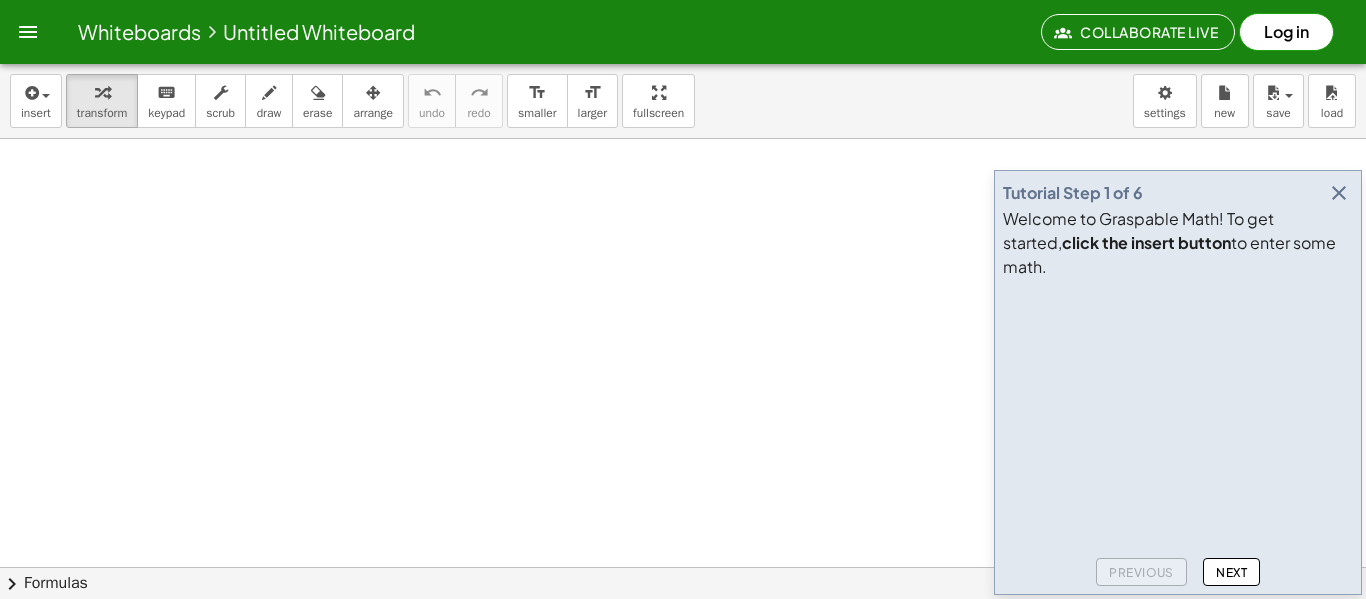 click at bounding box center (1153, 362) 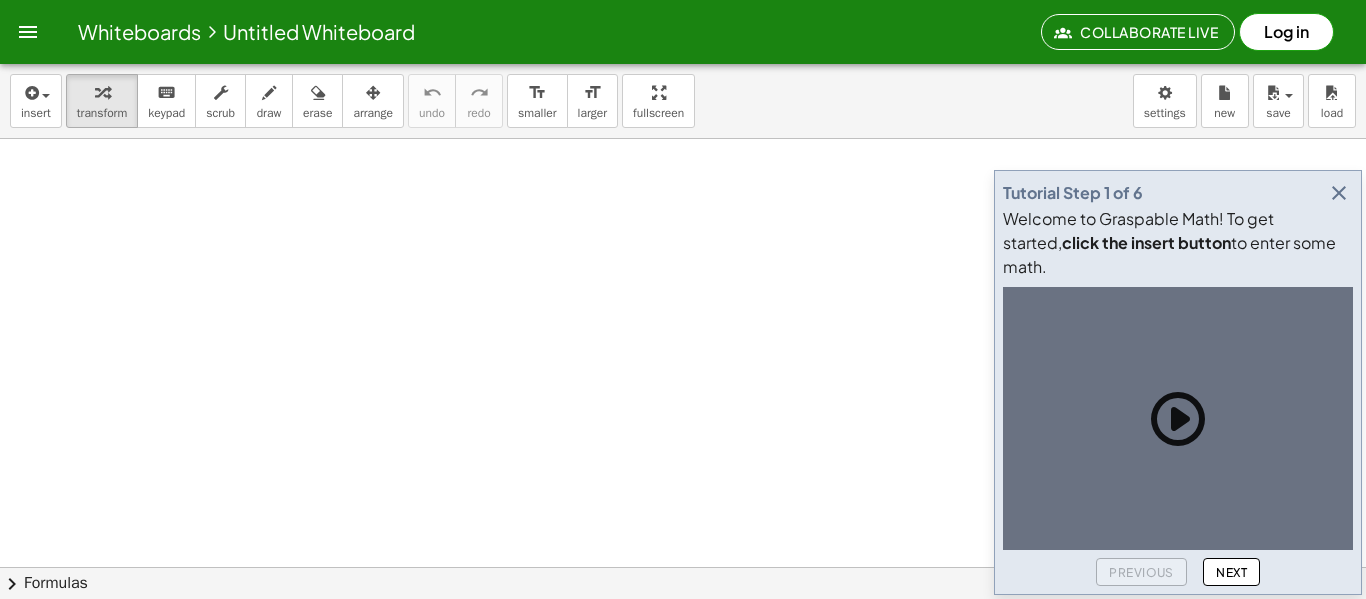 click on "Next" at bounding box center [1231, 572] 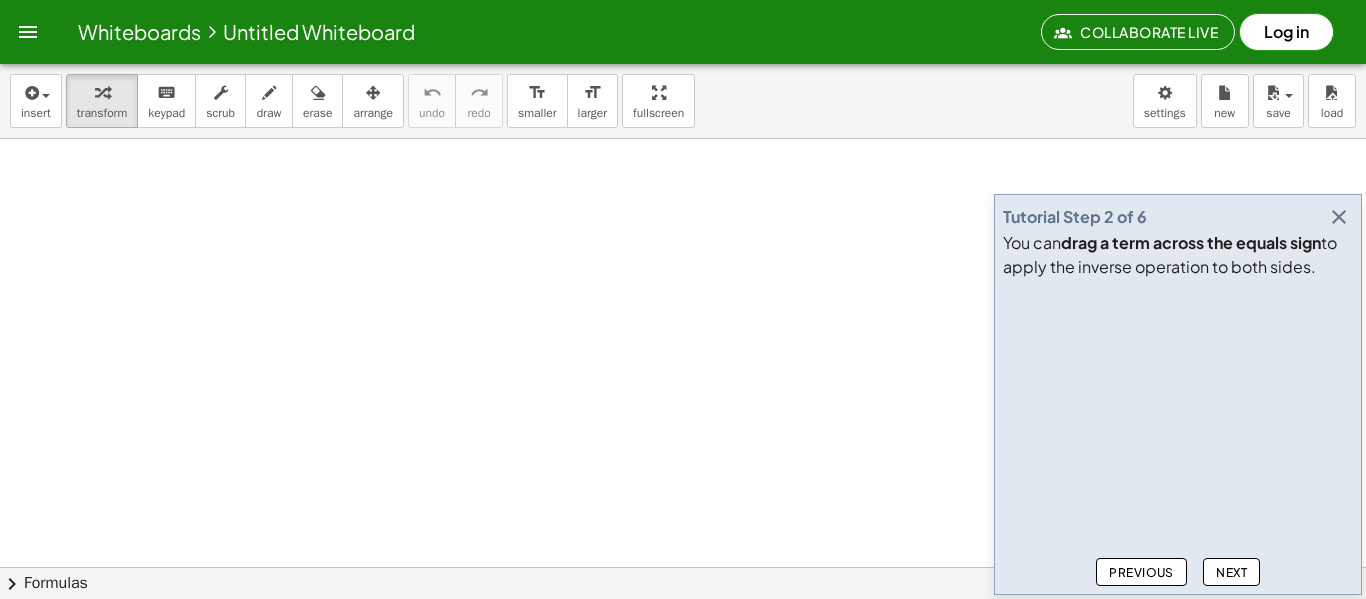 click at bounding box center (1153, 362) 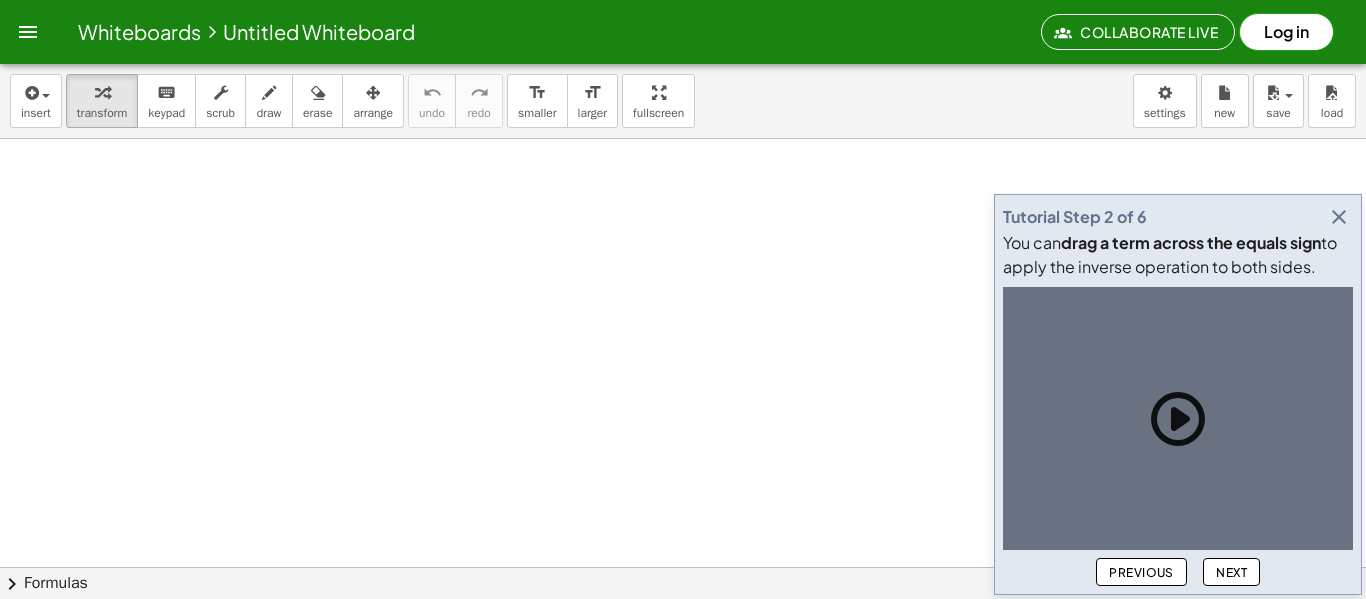 click at bounding box center (1178, 419) 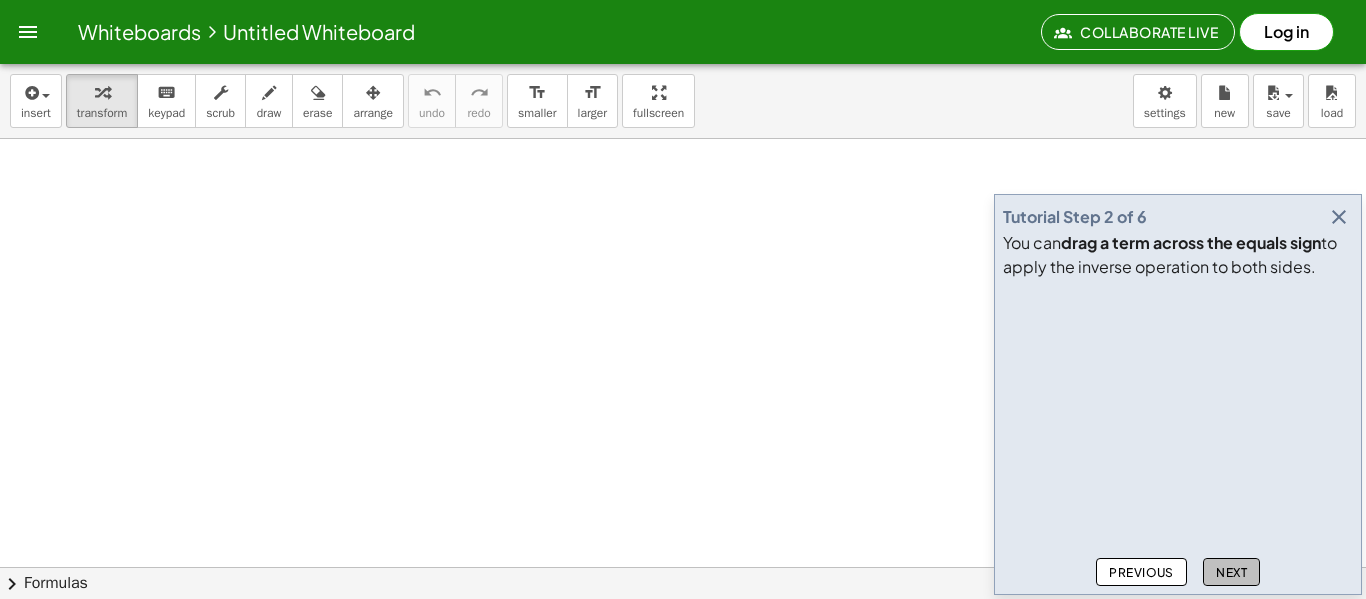 click on "Next" 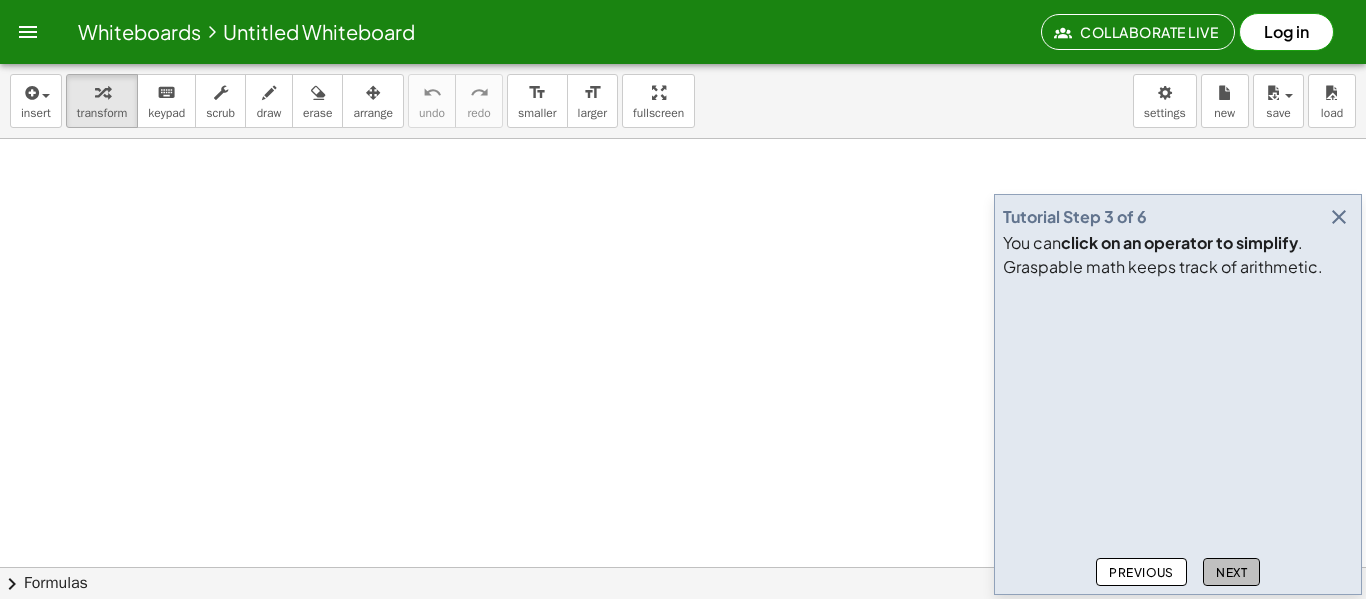 click on "Next" 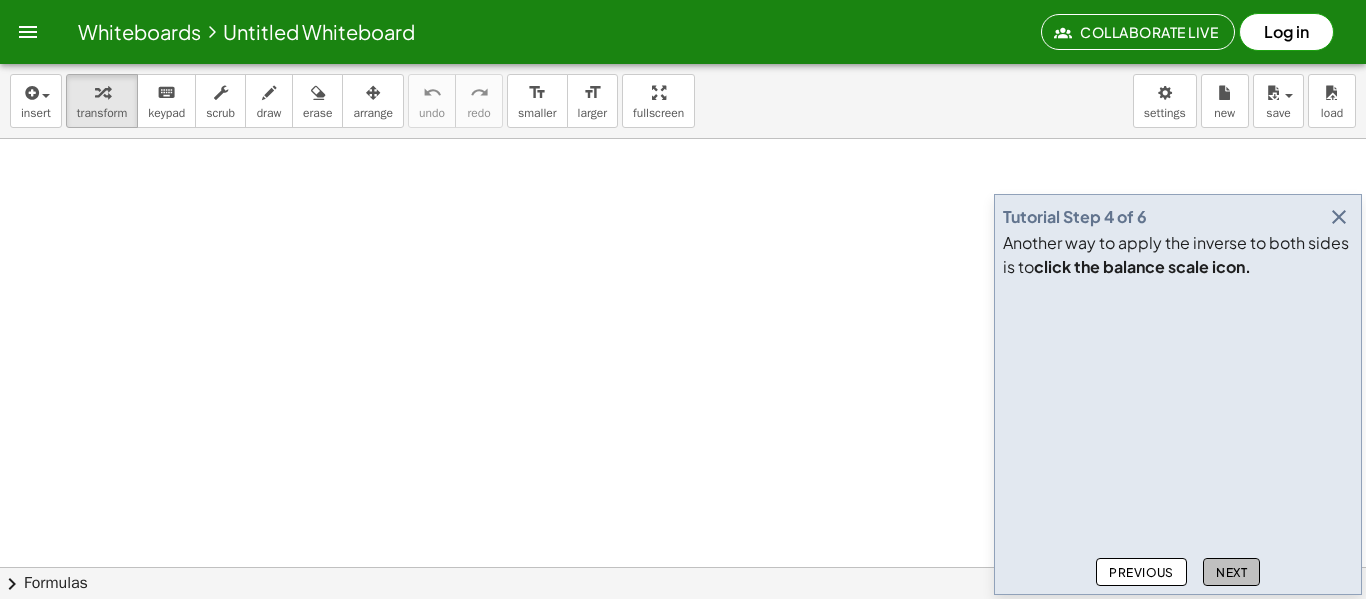 click on "Next" 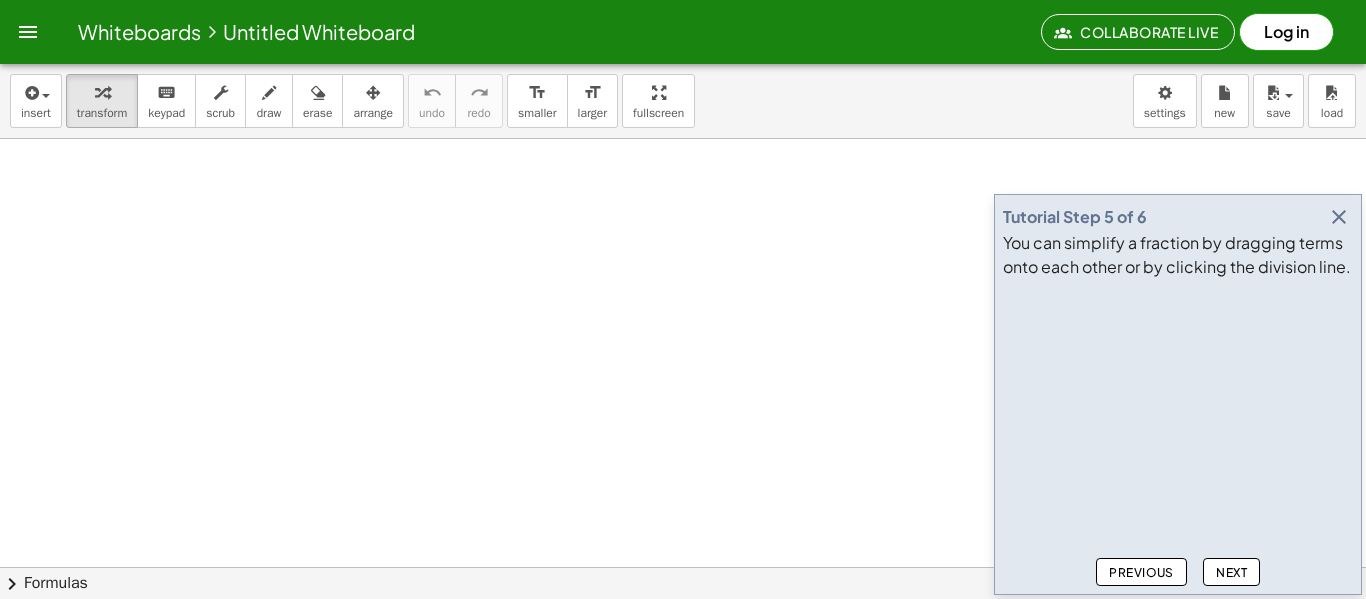 click on "Next" 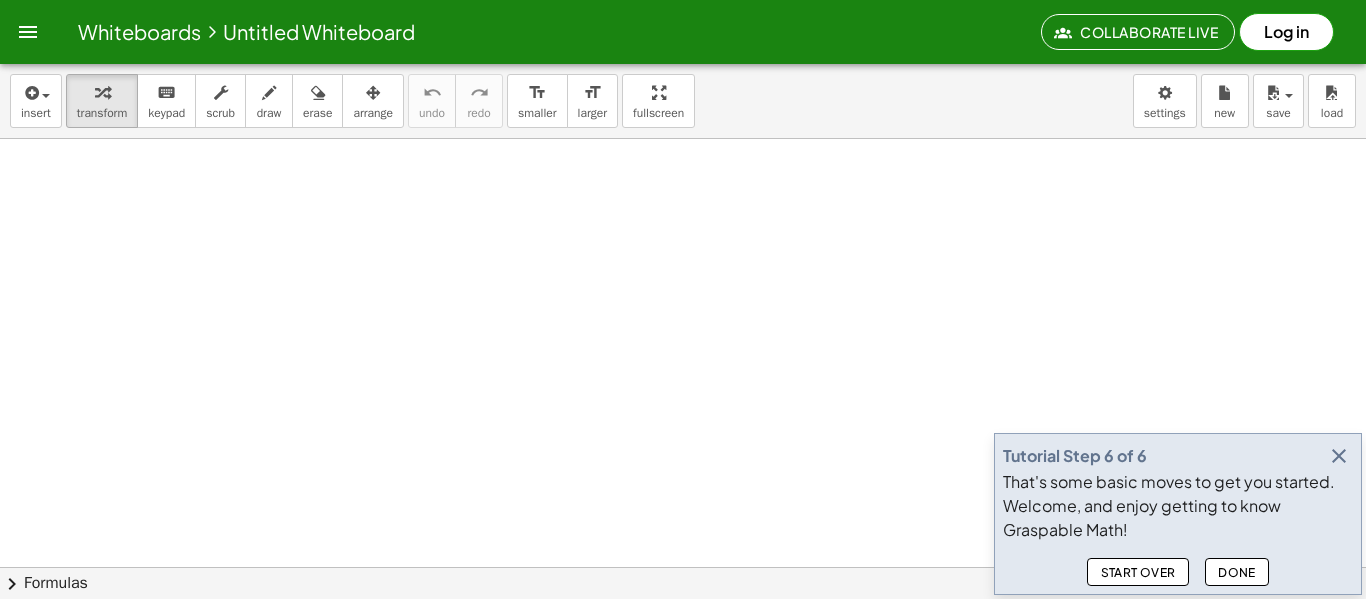 click on "Done" 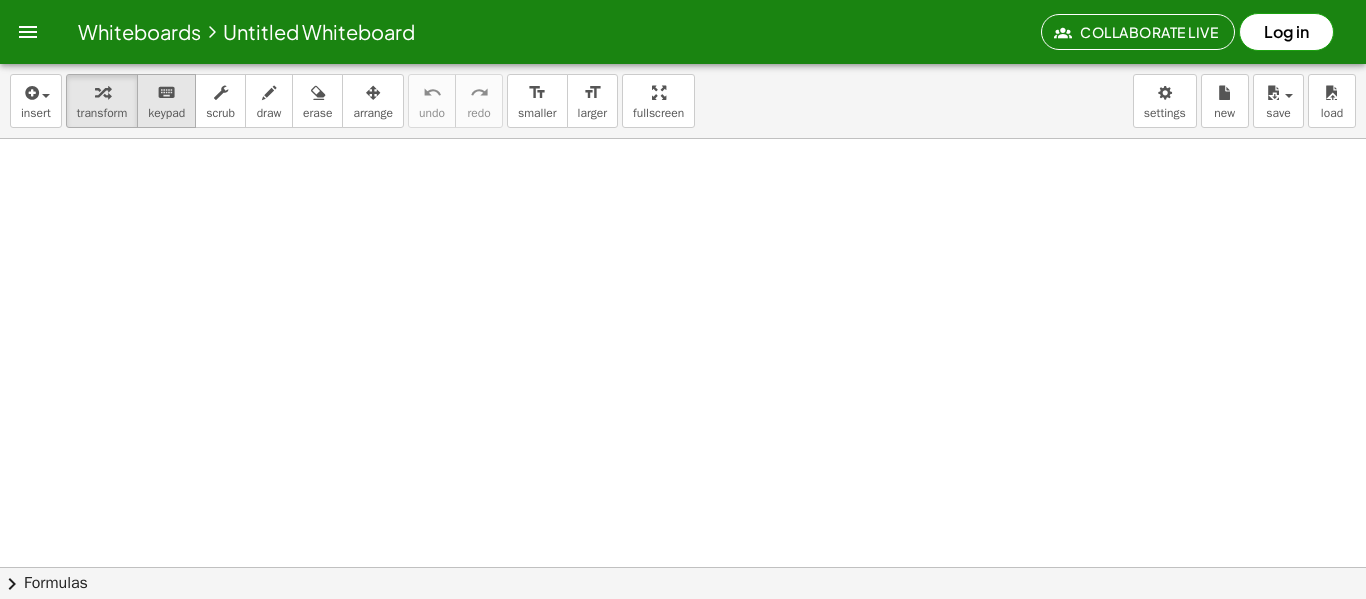 click on "keyboard" at bounding box center [166, 93] 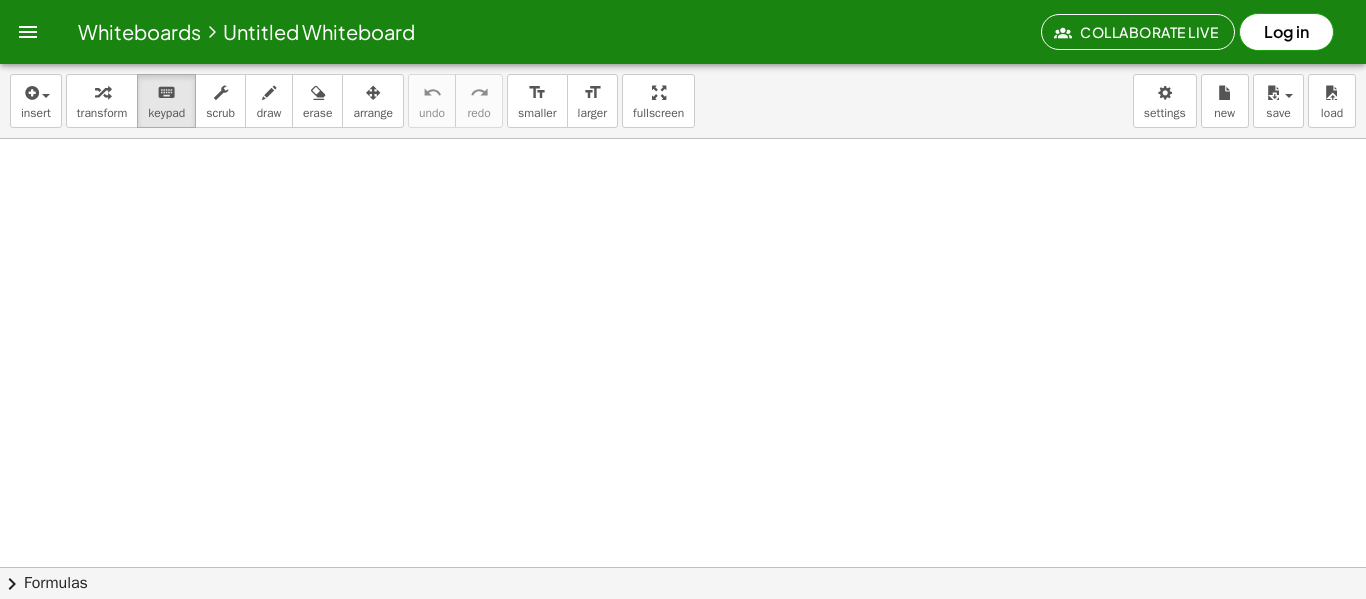 click at bounding box center (683, 631) 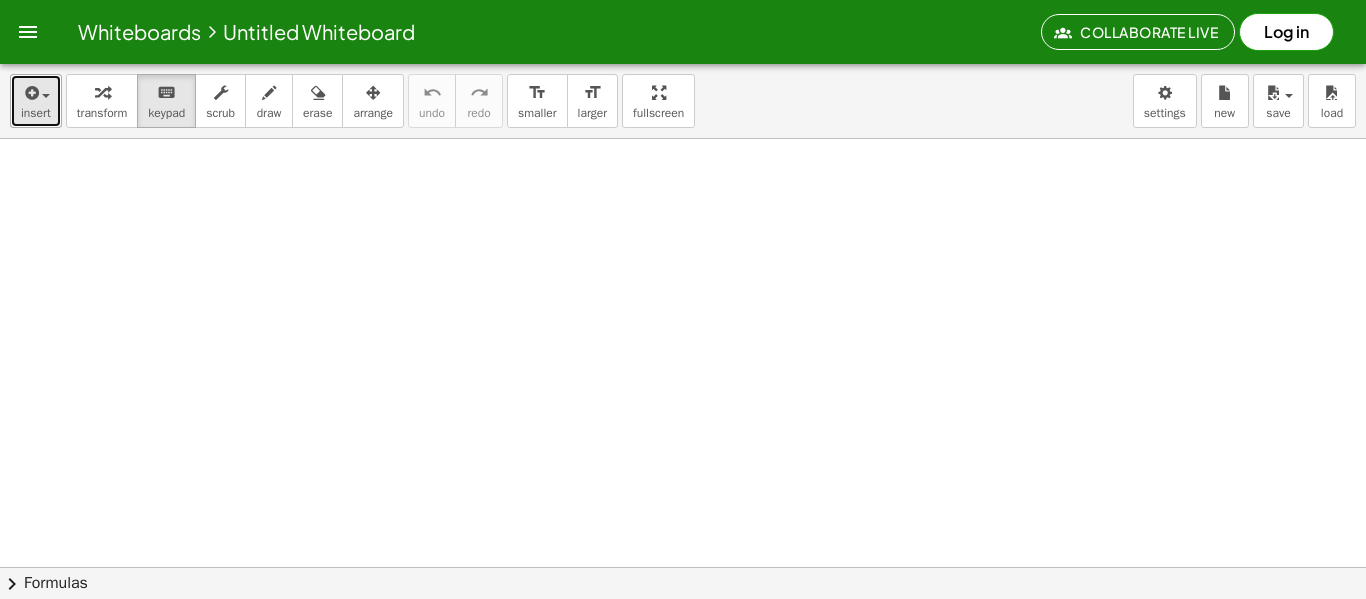 click on "insert" at bounding box center (36, 101) 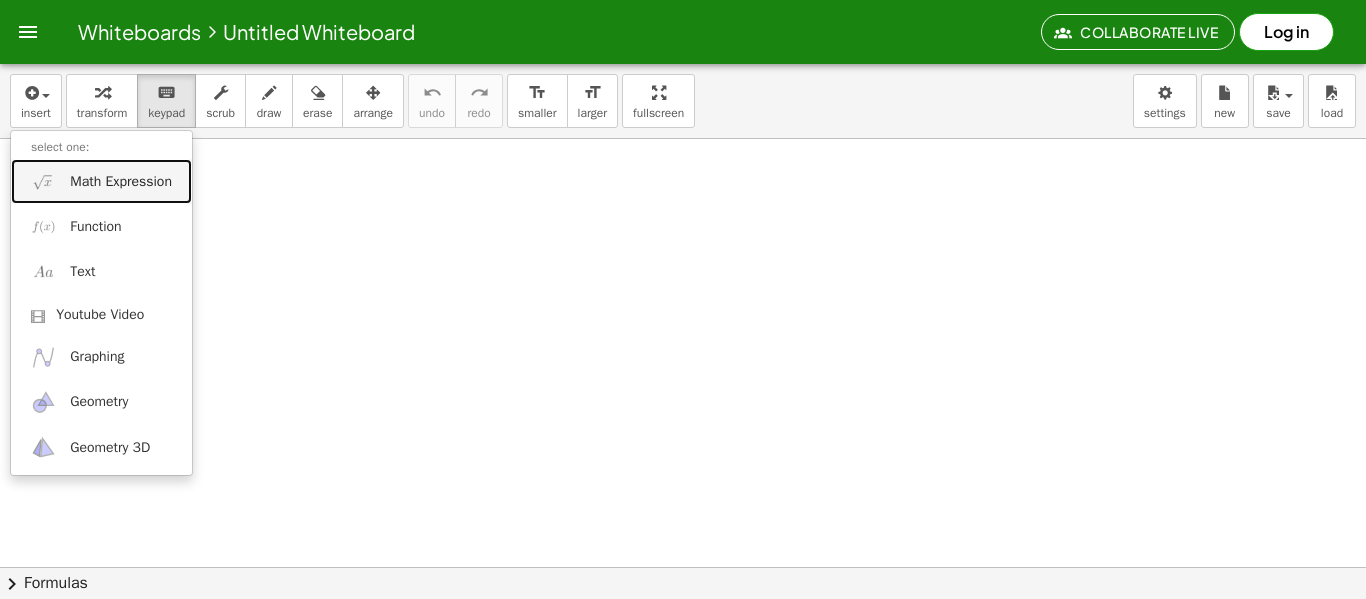click on "Math Expression" at bounding box center [121, 182] 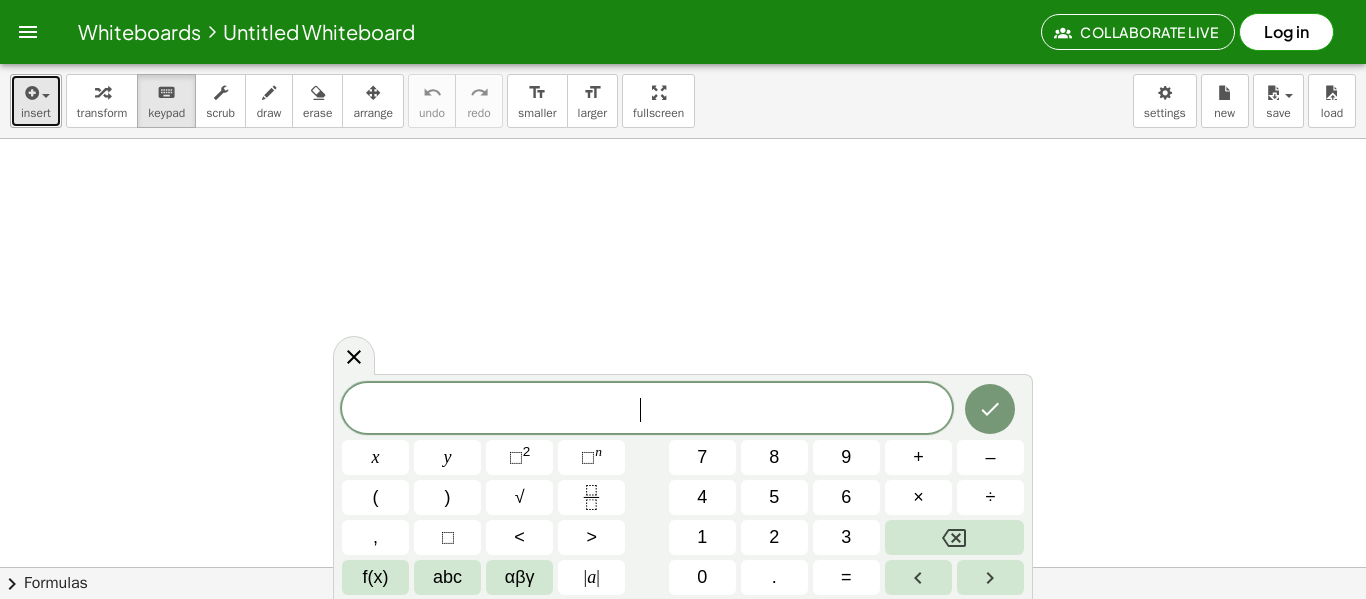 click at bounding box center (30, 93) 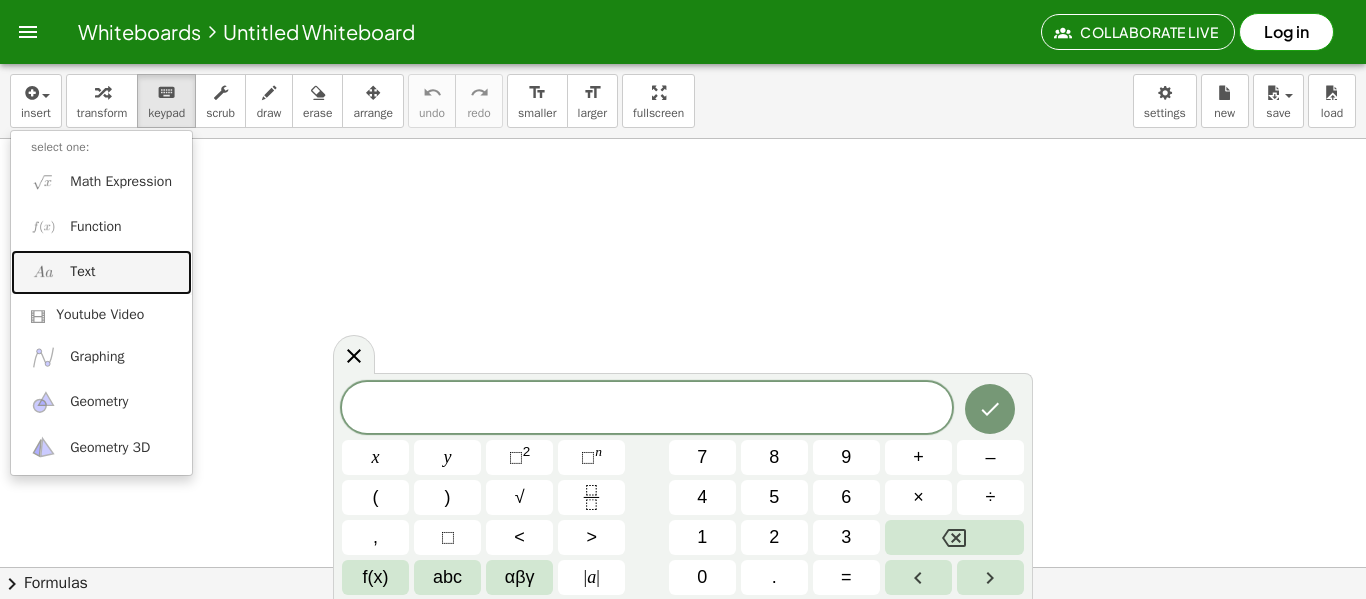 click on "Text" at bounding box center (101, 272) 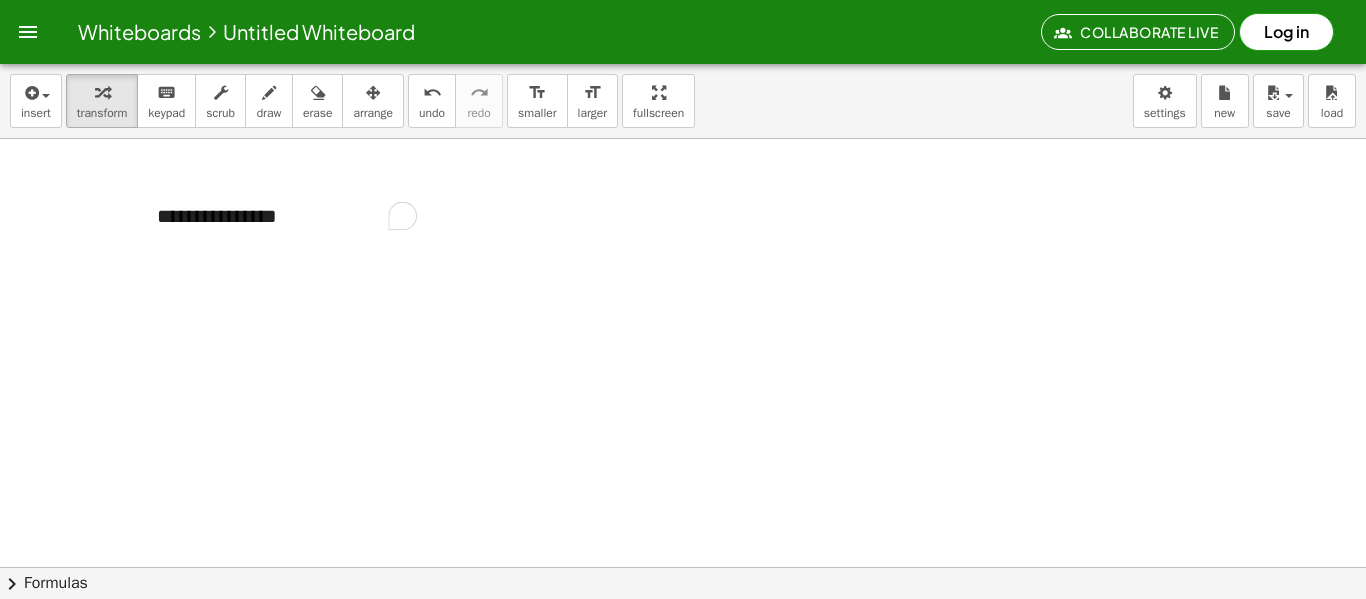 type 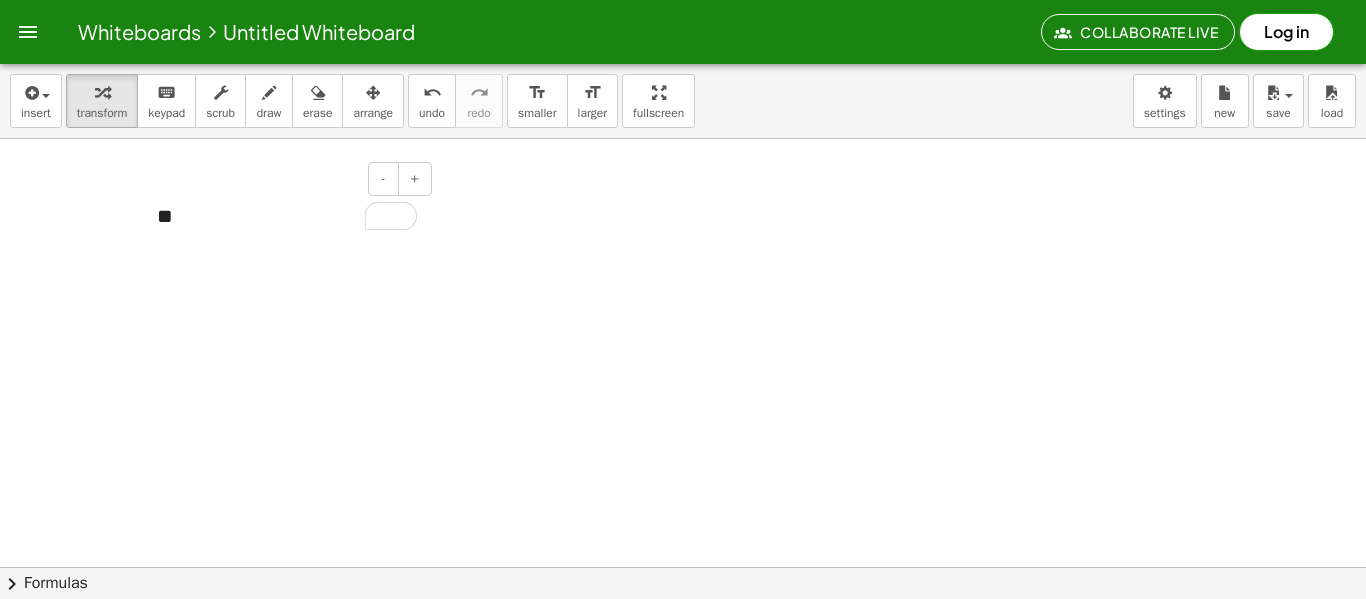 click on "**" at bounding box center (287, 216) 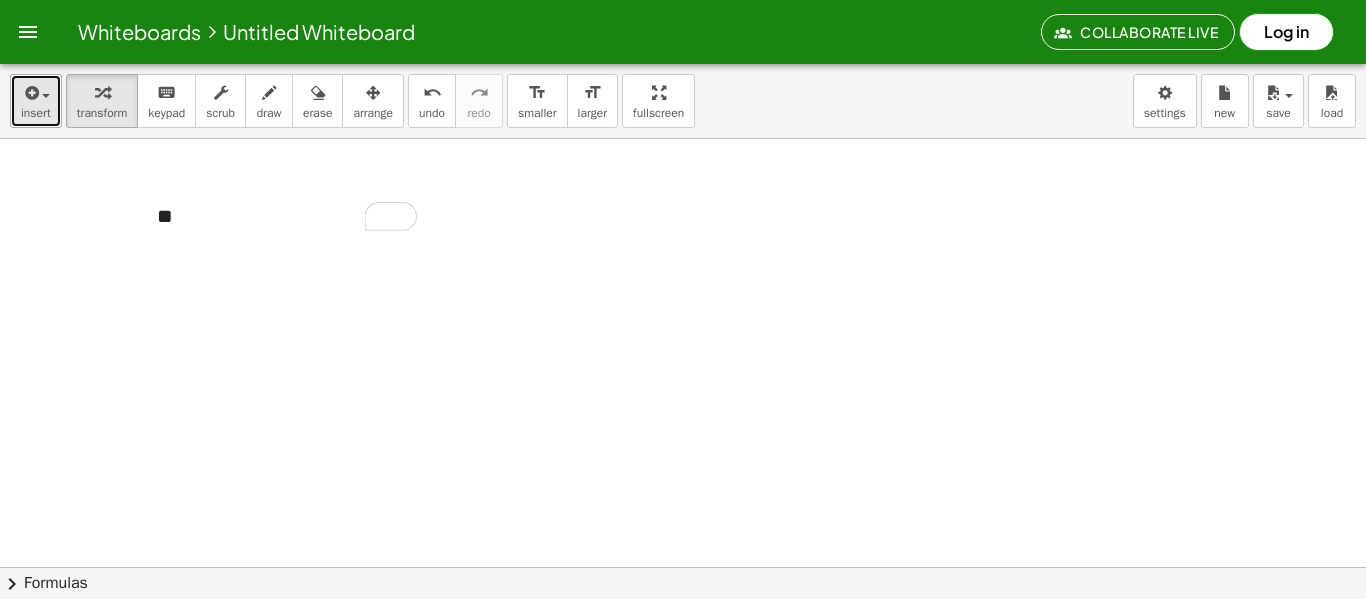 click on "insert" at bounding box center (36, 113) 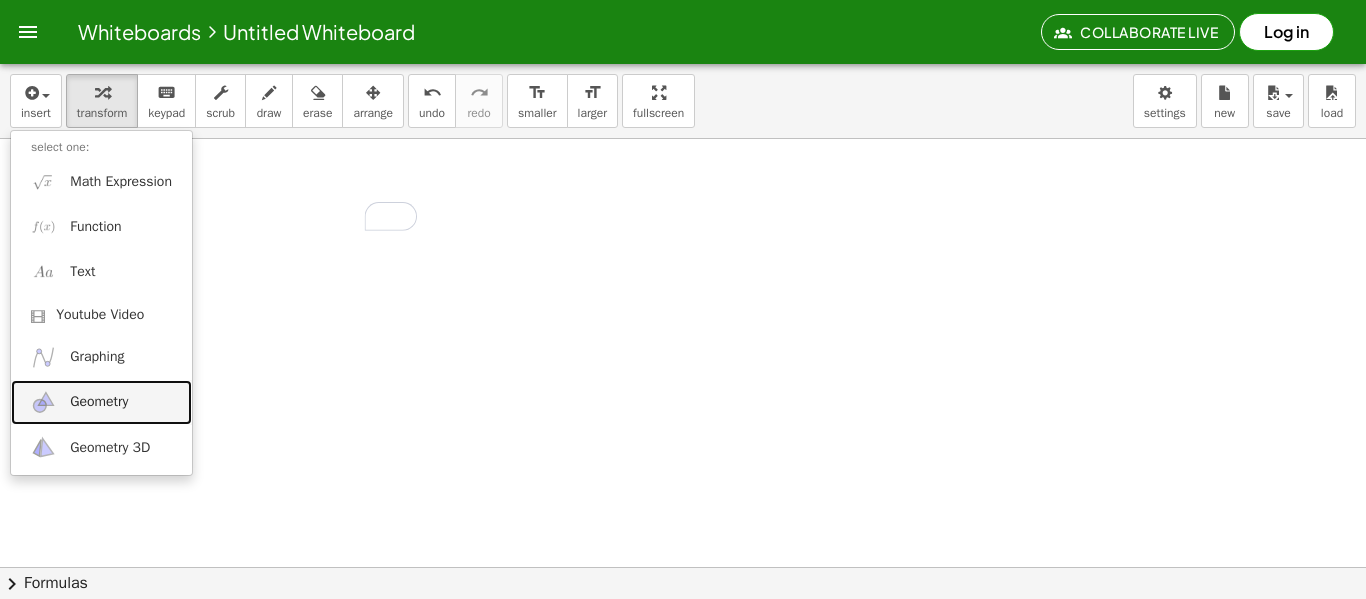 click on "Geometry" at bounding box center (101, 402) 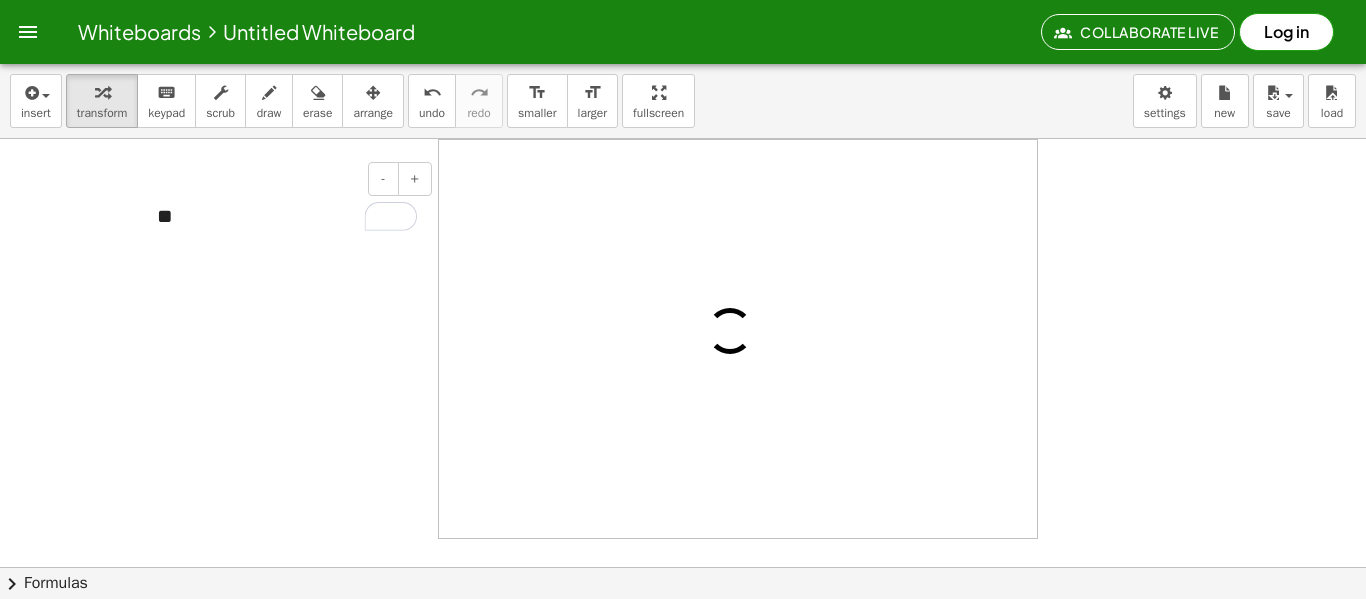 click on "**" at bounding box center [287, 216] 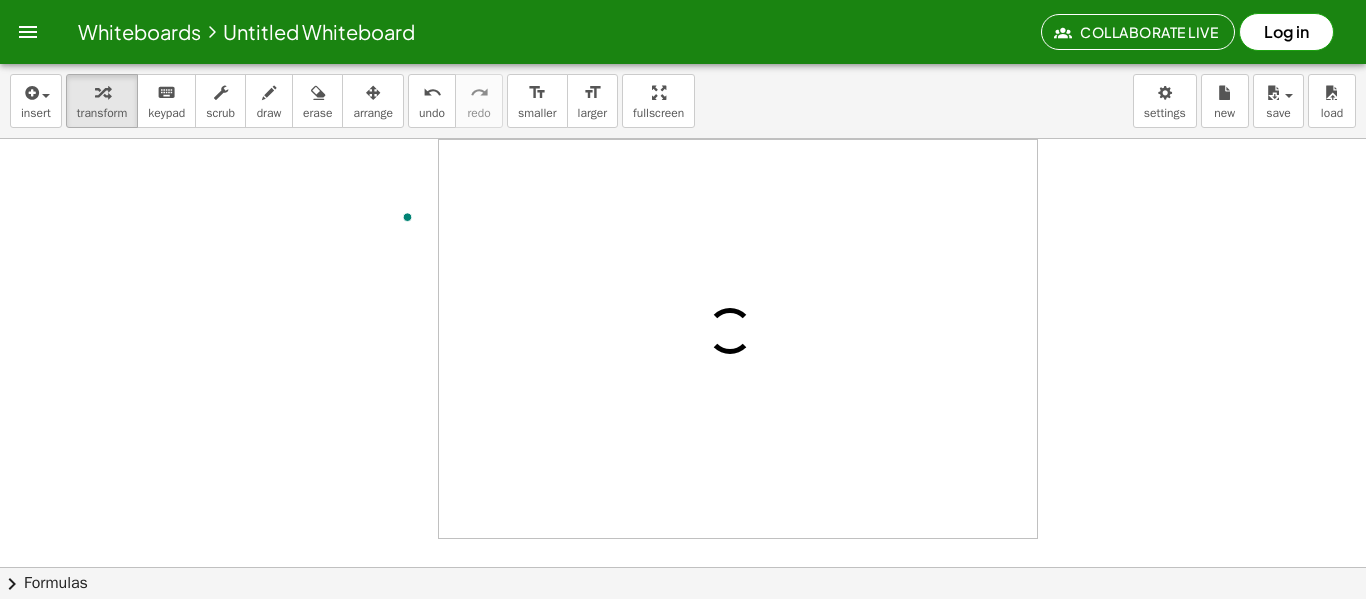 click at bounding box center (683, 567) 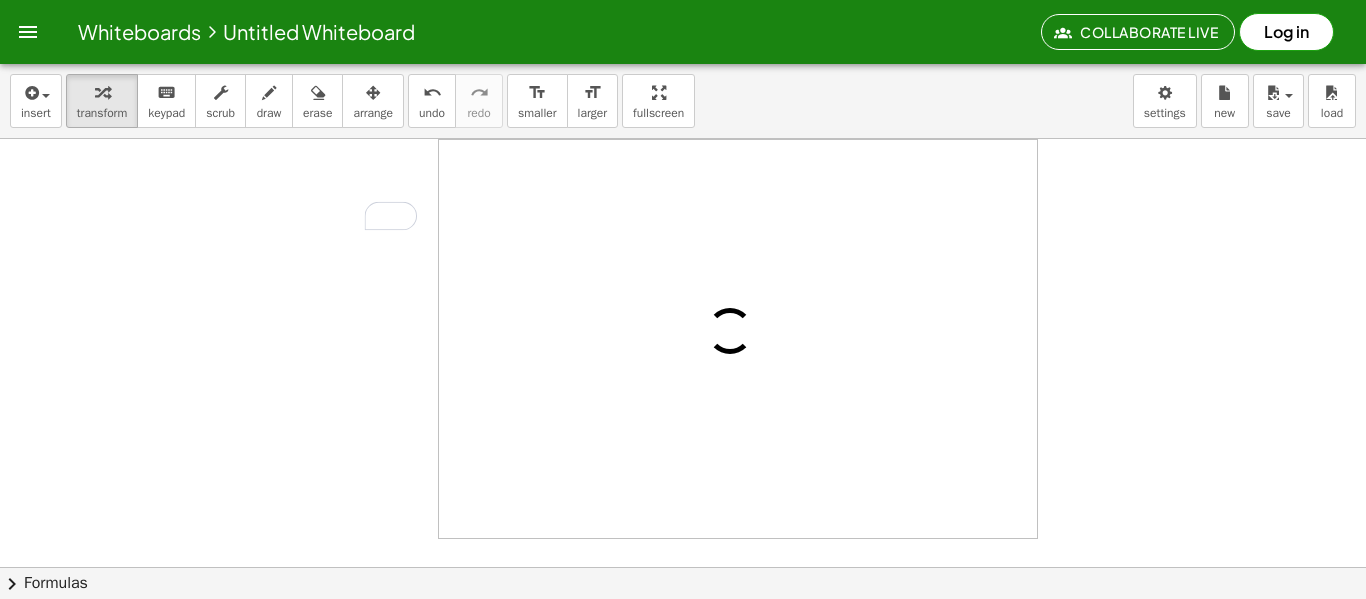 drag, startPoint x: 716, startPoint y: 313, endPoint x: 576, endPoint y: 322, distance: 140.28899 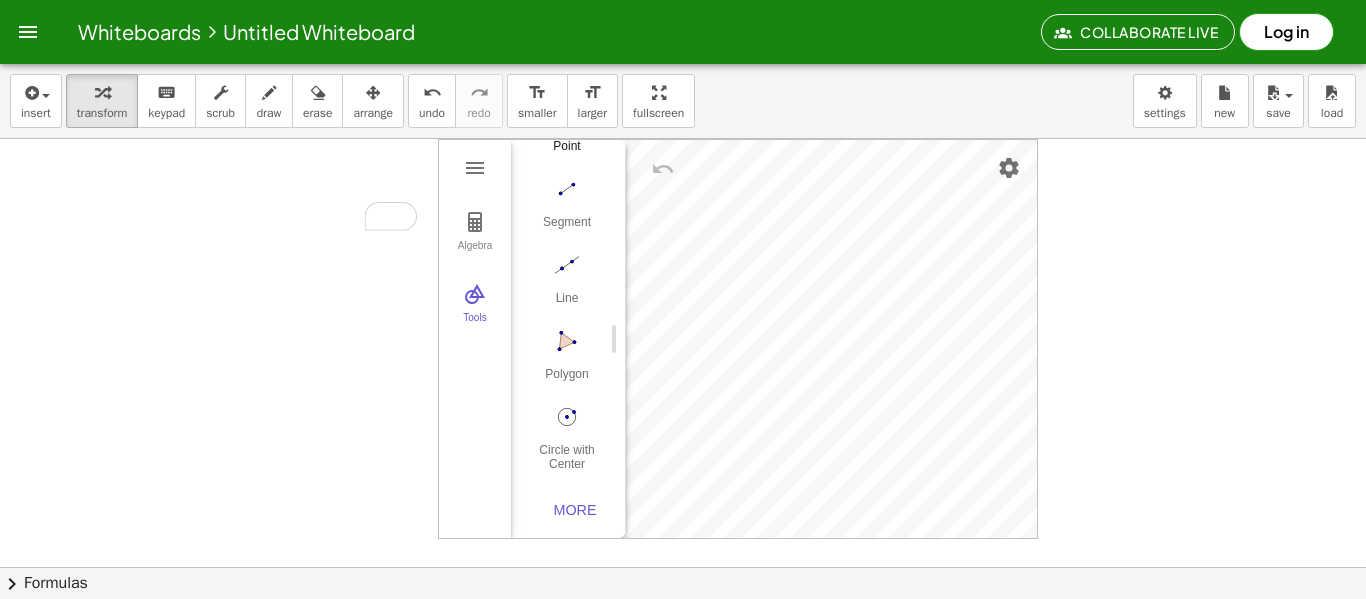 scroll, scrollTop: 196, scrollLeft: 0, axis: vertical 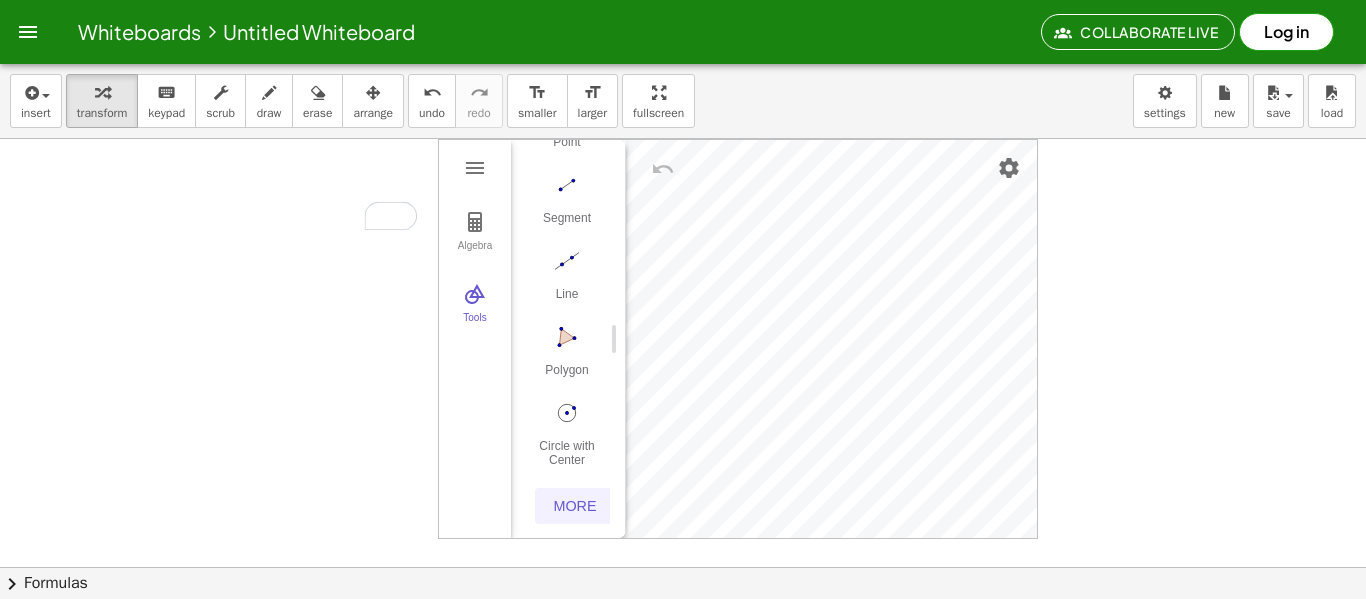 click on "More" at bounding box center [575, 506] 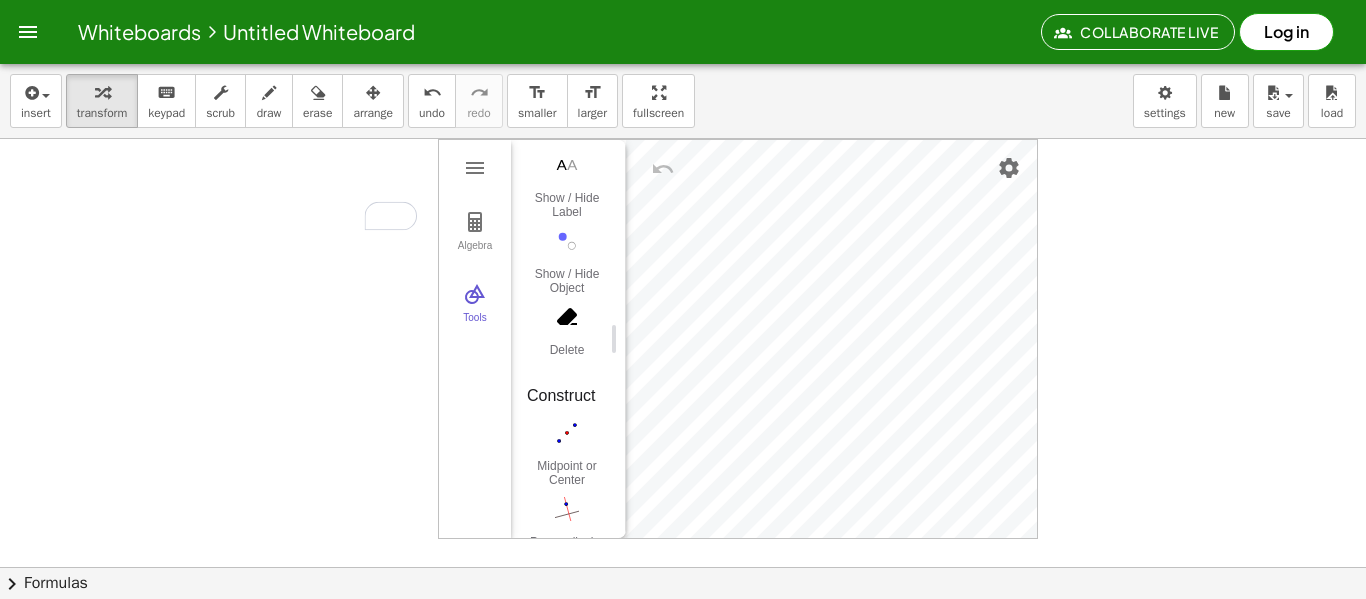 scroll, scrollTop: 0, scrollLeft: 0, axis: both 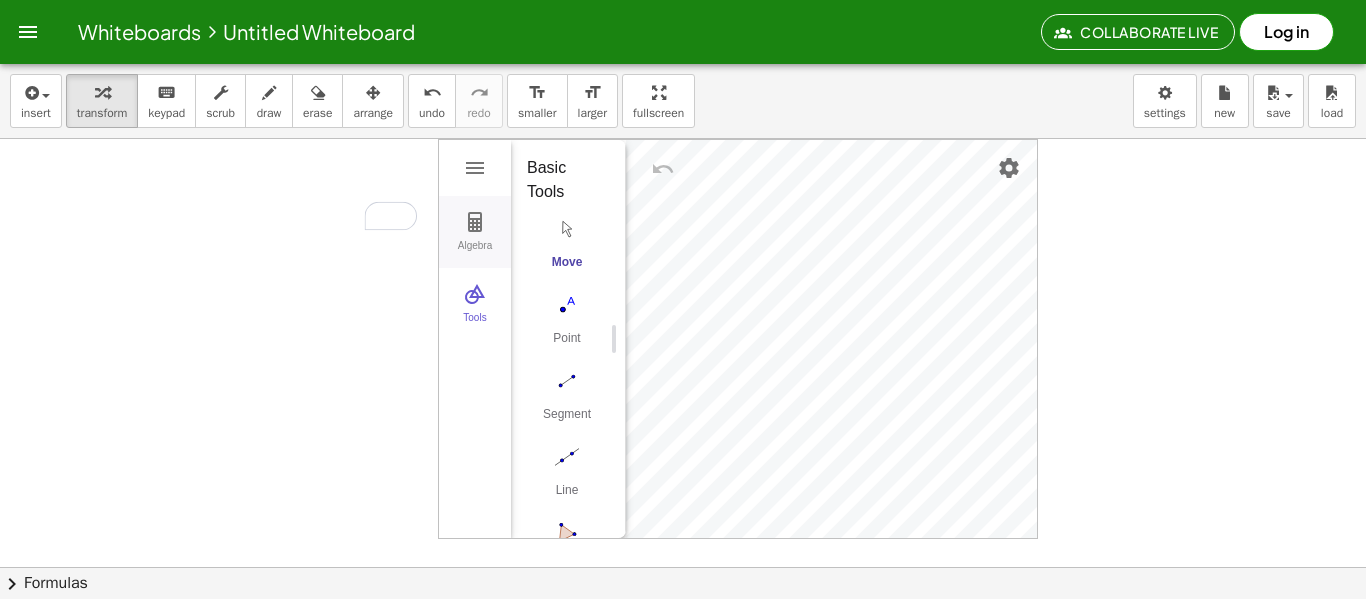 click at bounding box center [475, 222] 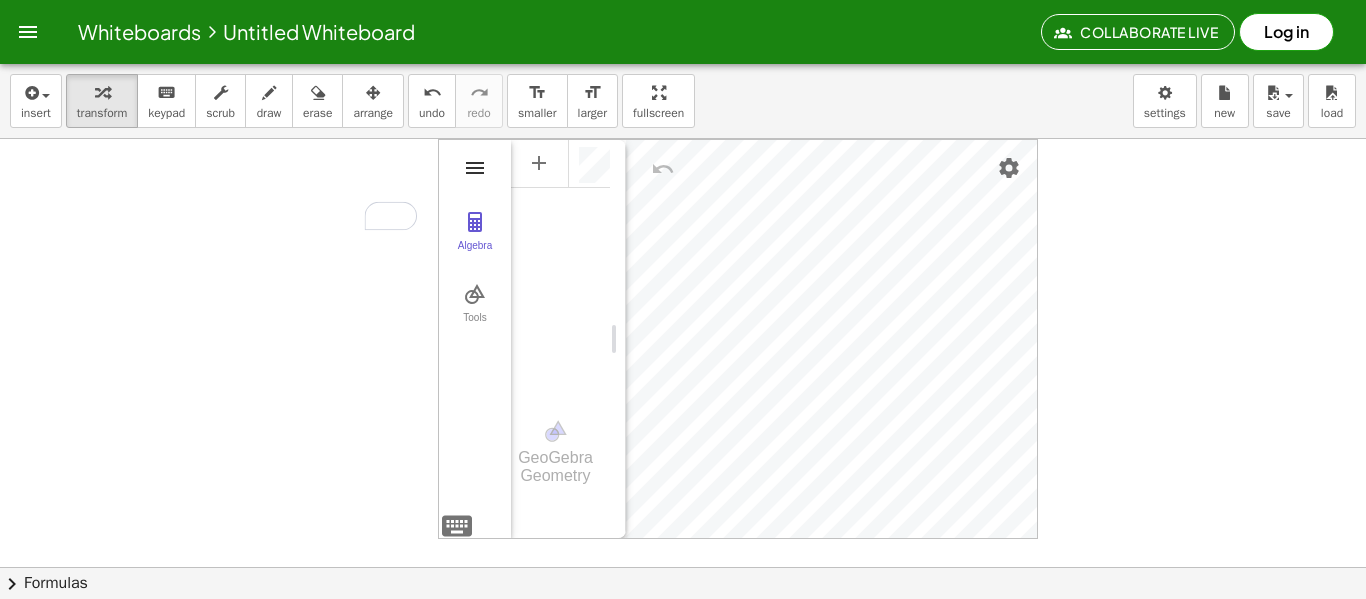 click at bounding box center (475, 168) 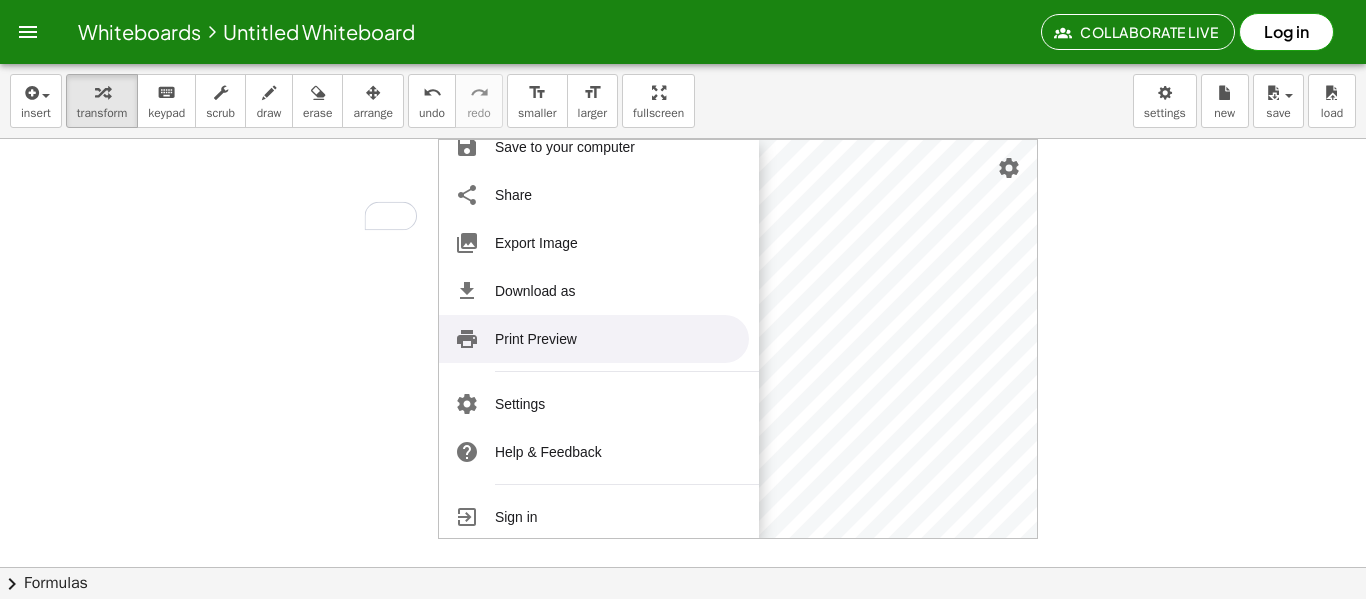 scroll, scrollTop: 245, scrollLeft: 0, axis: vertical 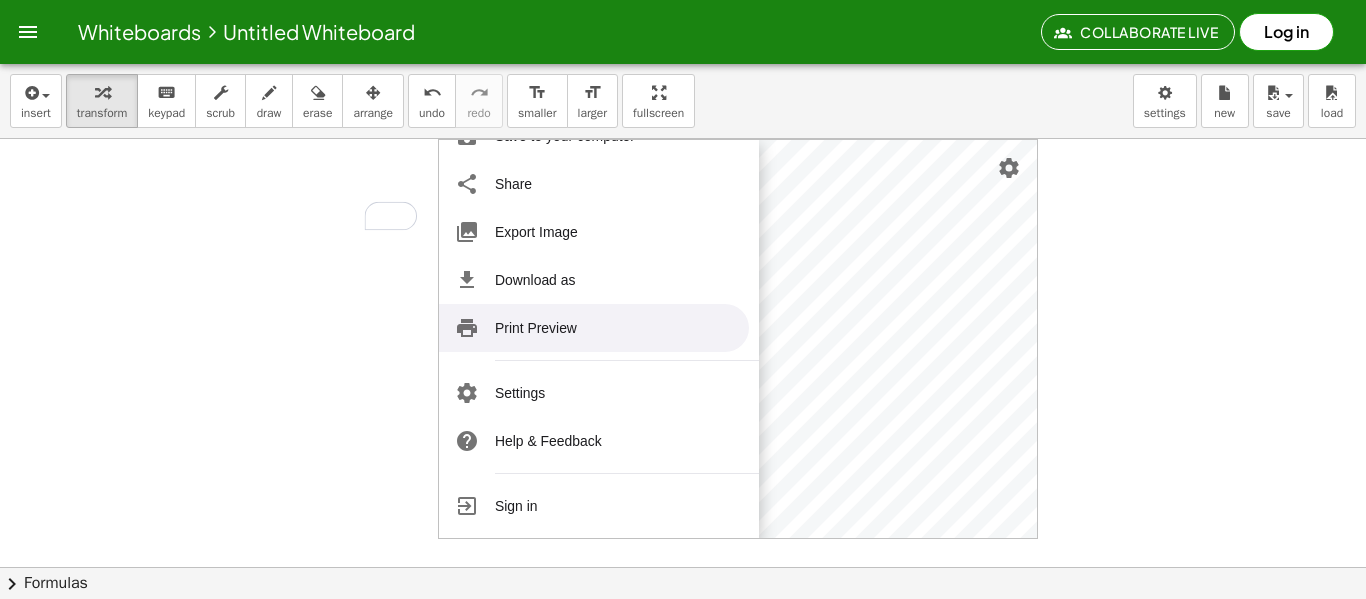 click at bounding box center (683, 567) 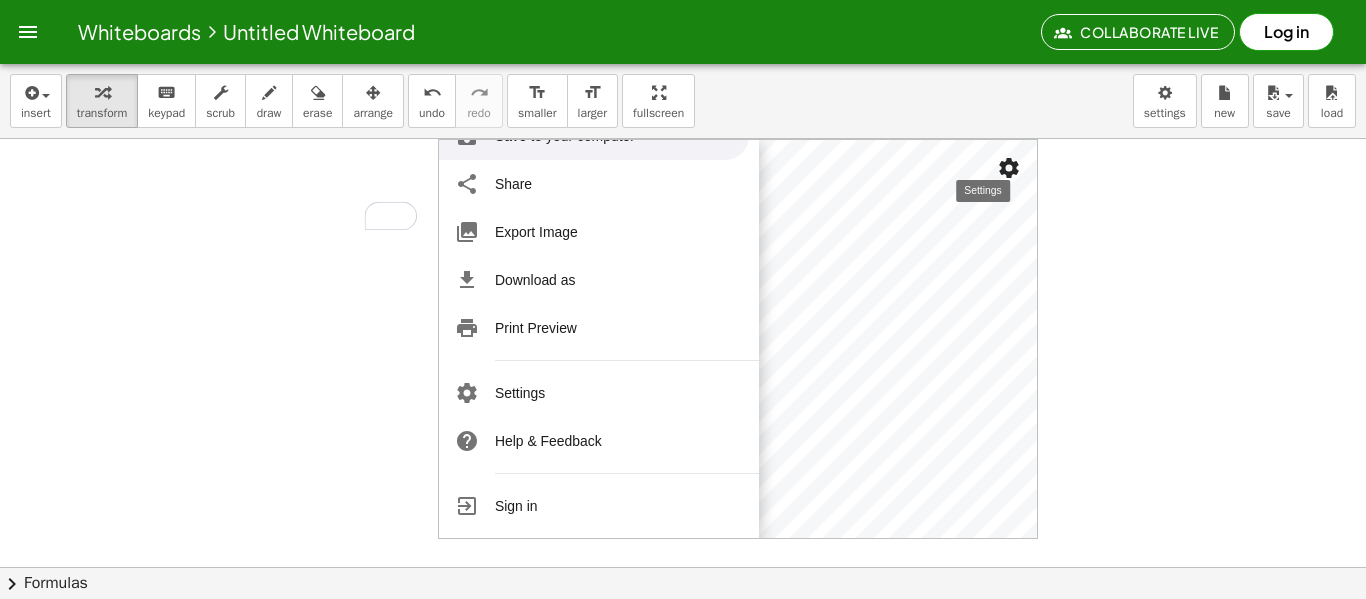 click at bounding box center (1009, 168) 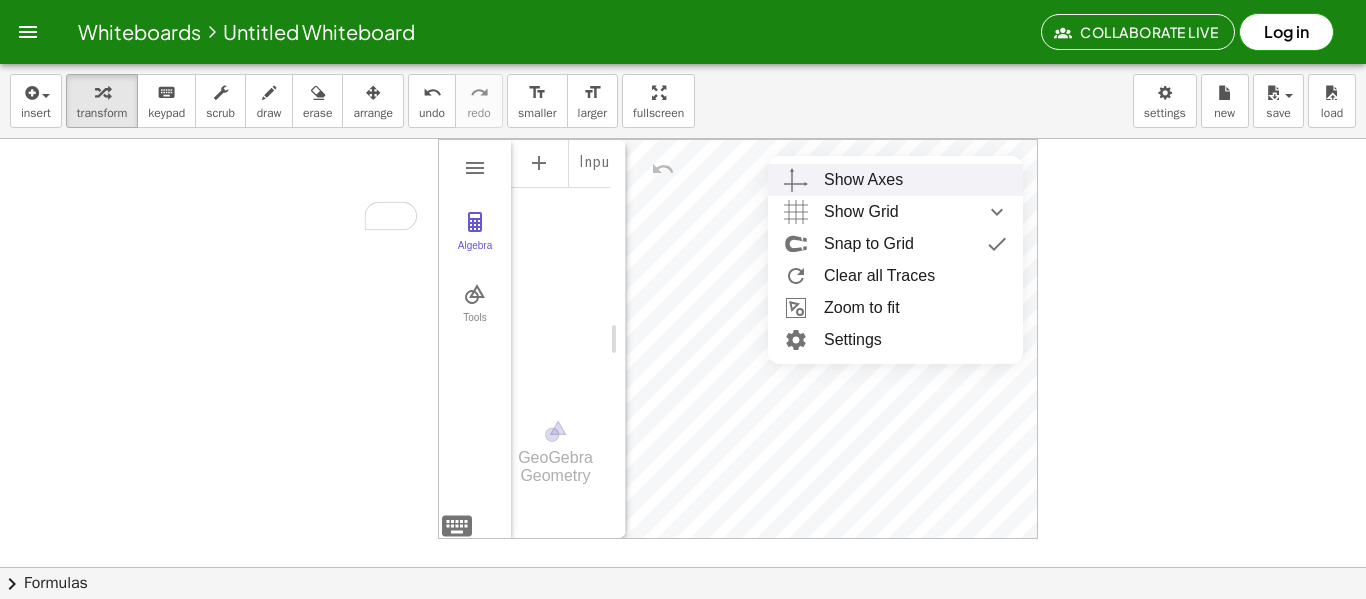 click on "Show Axes" at bounding box center [895, 180] 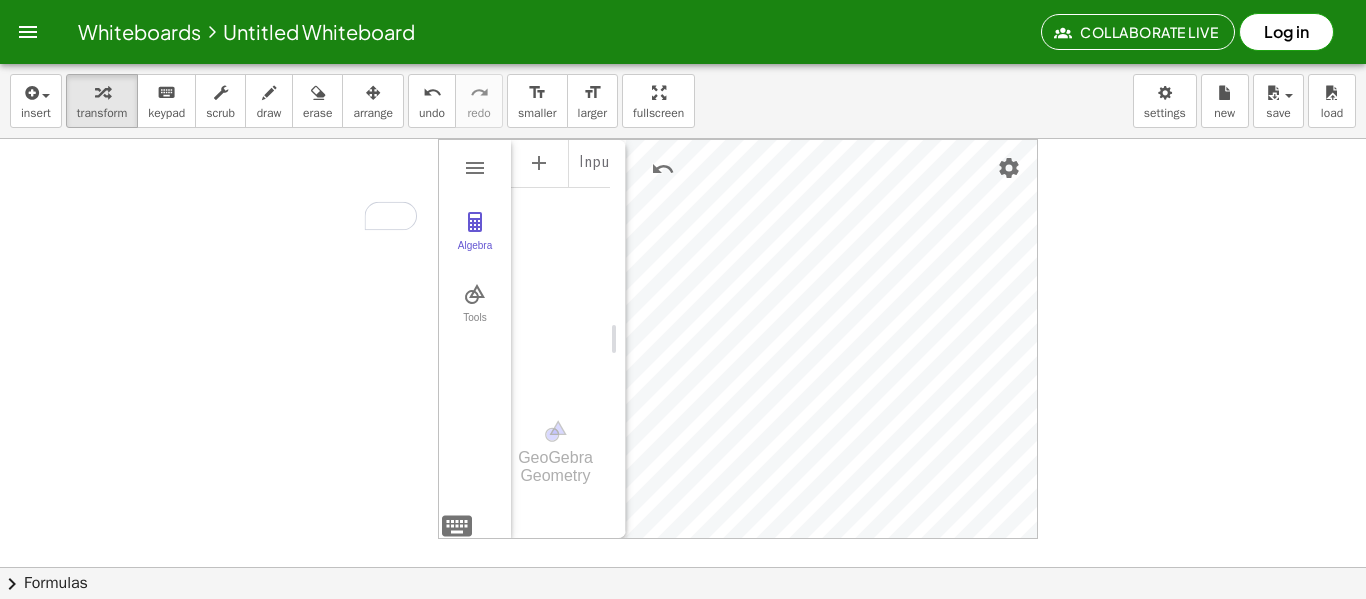 click at bounding box center [683, 567] 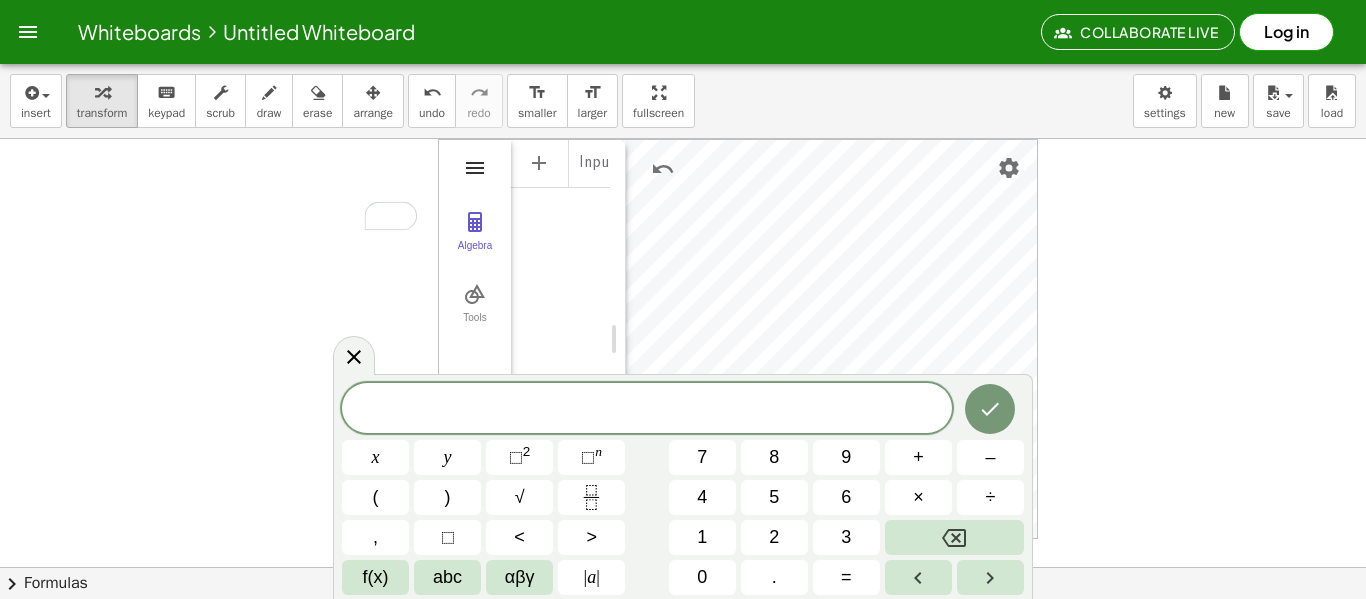click at bounding box center (475, 168) 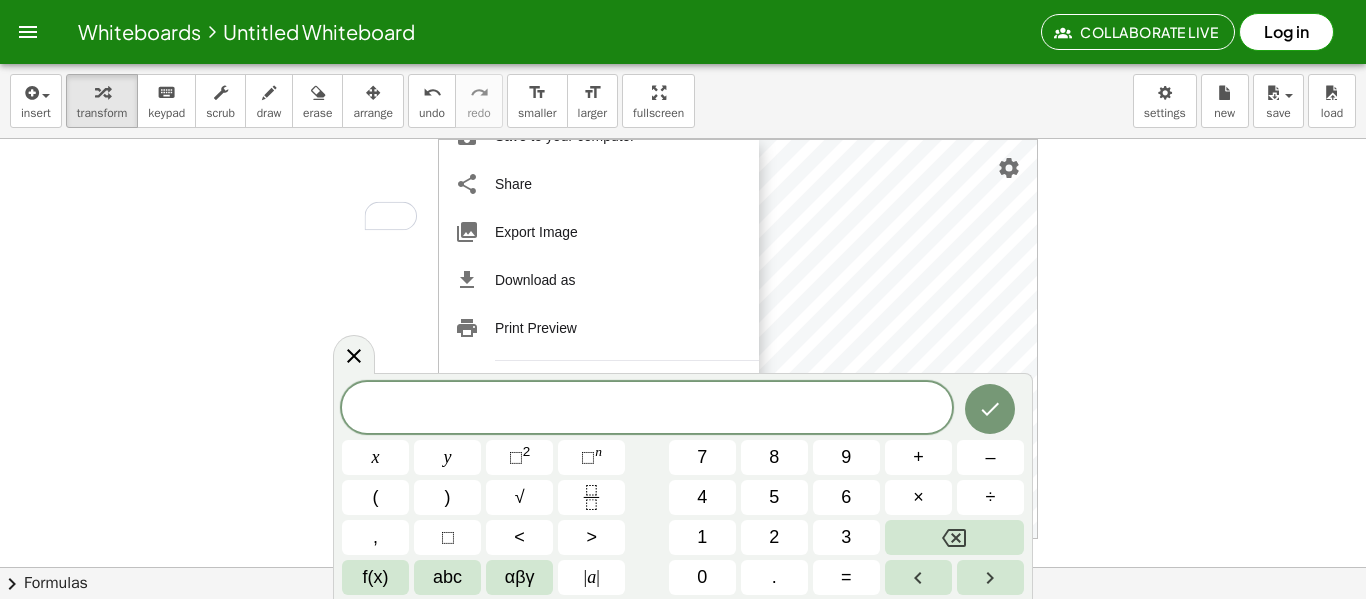 scroll, scrollTop: 0, scrollLeft: 0, axis: both 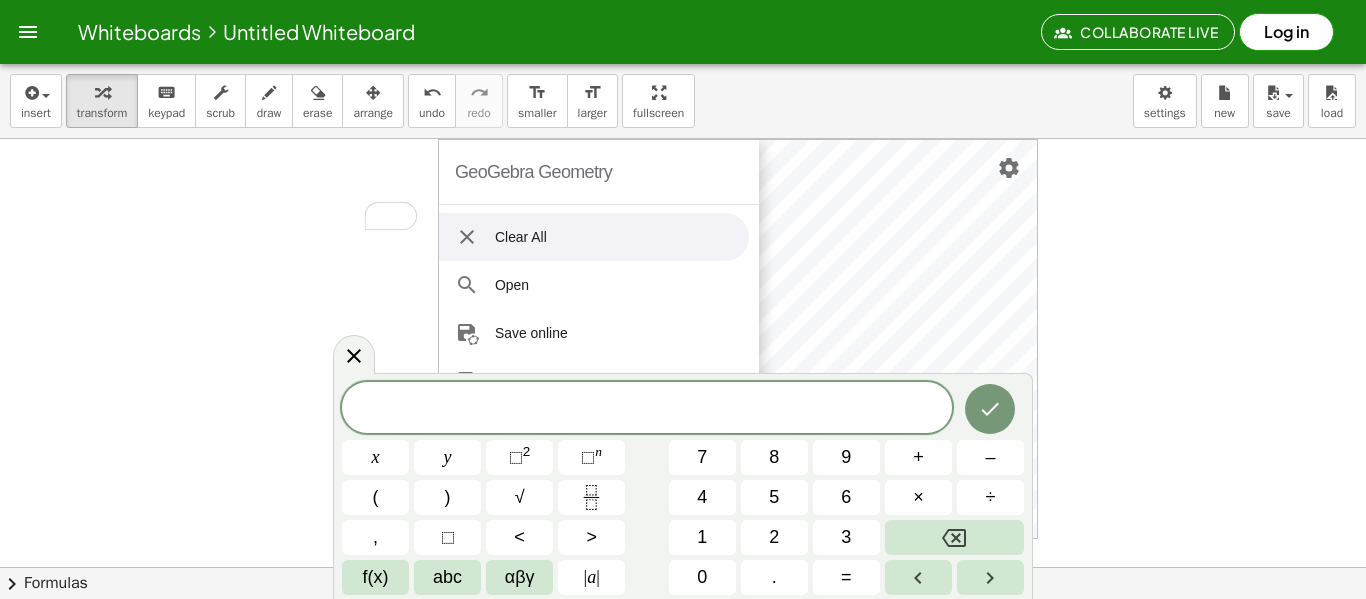 click on "Clear All" at bounding box center [594, 237] 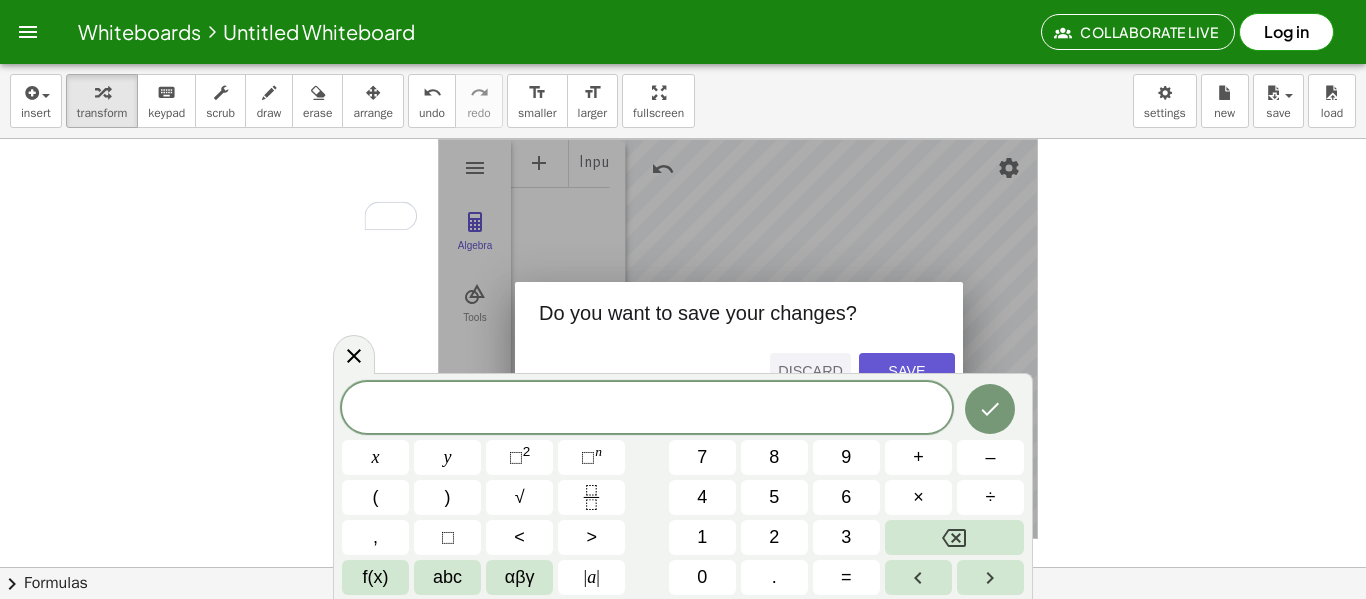 click on "Discard" at bounding box center [810, 371] 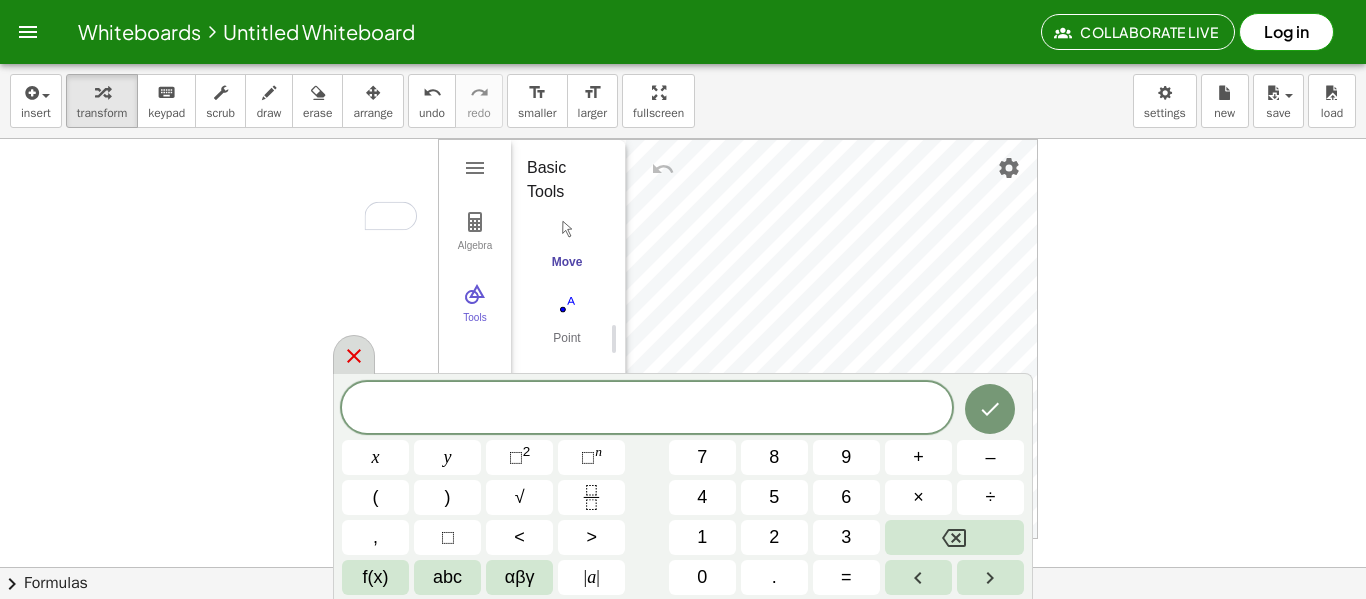 click 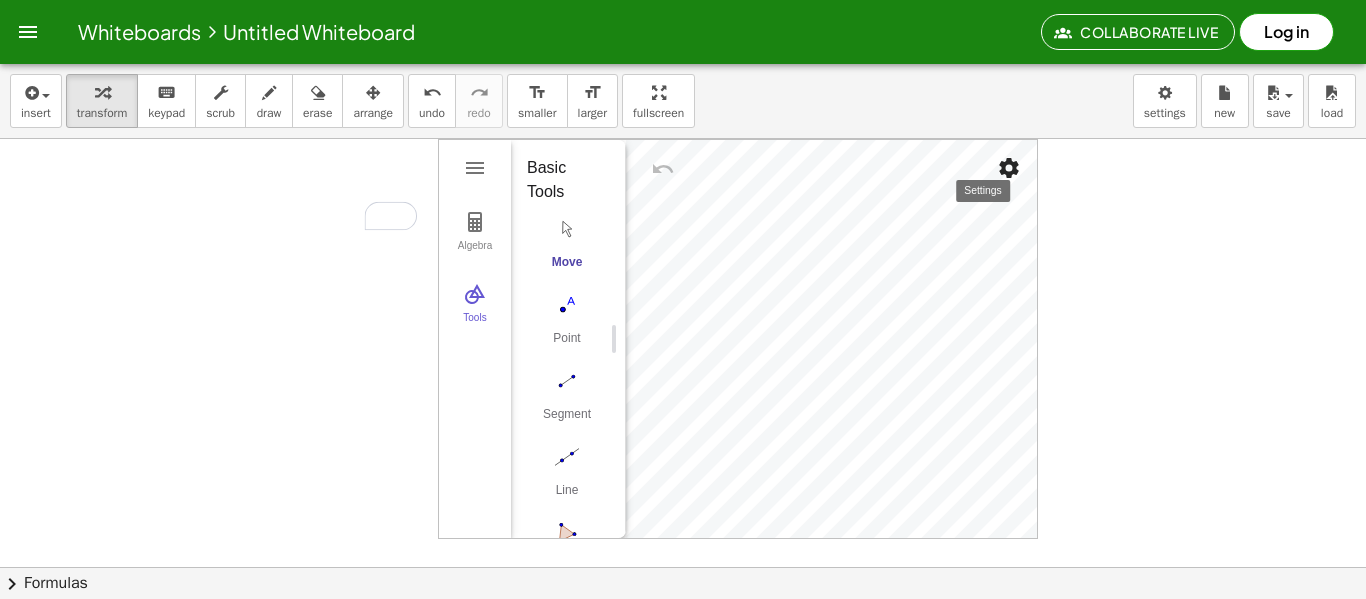 click at bounding box center (1009, 168) 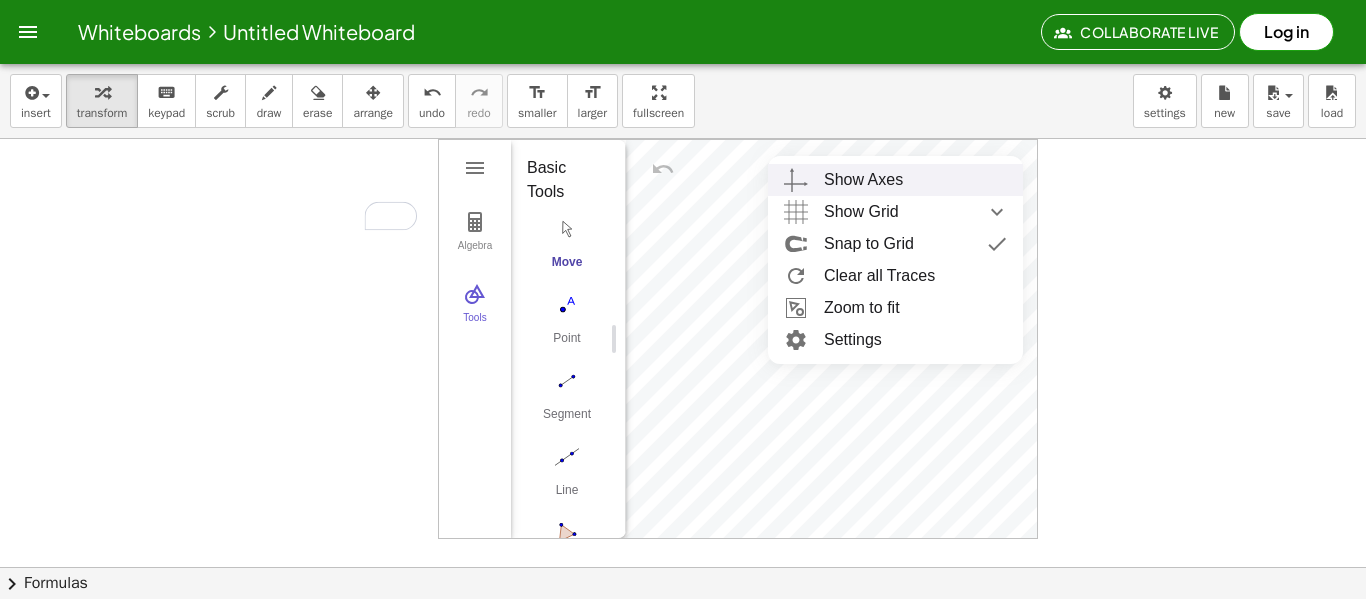 click on "Show Axes" at bounding box center [915, 180] 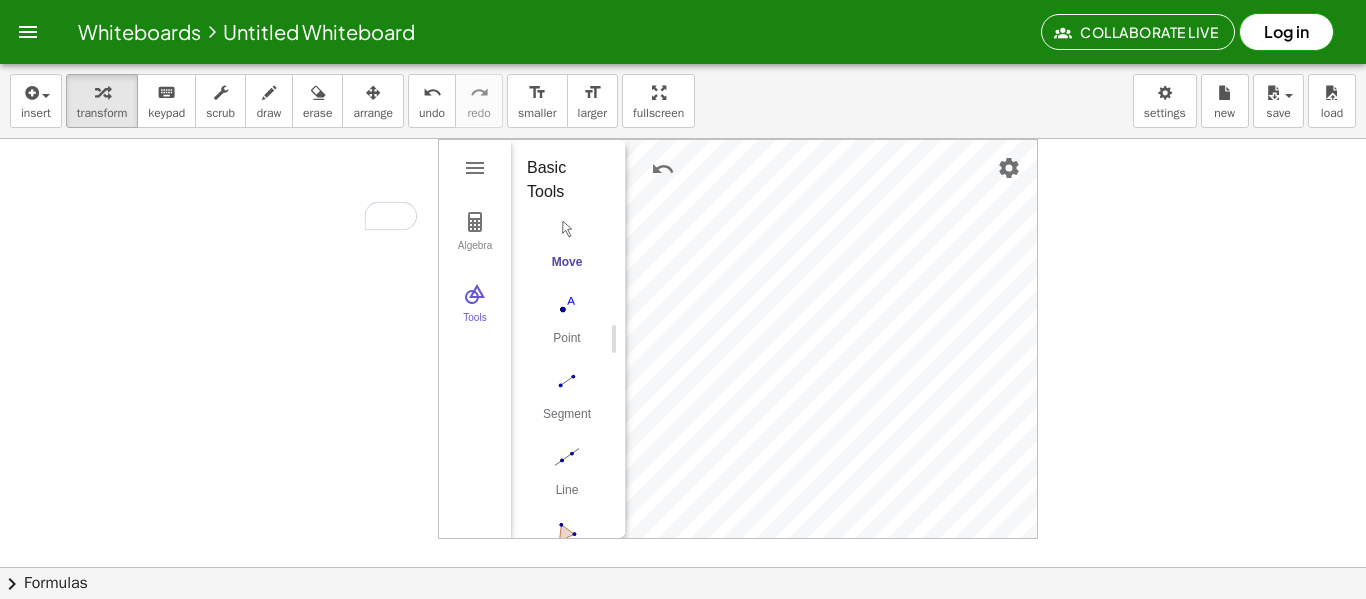 drag, startPoint x: 468, startPoint y: 201, endPoint x: 619, endPoint y: 207, distance: 151.11916 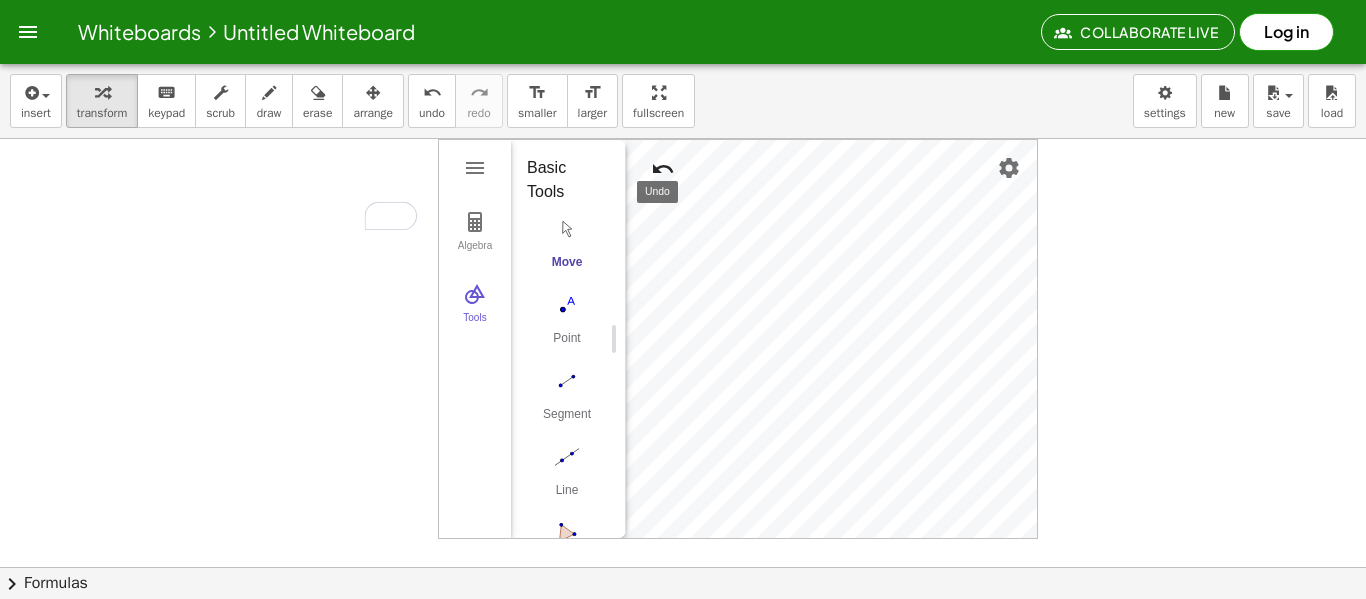 click at bounding box center [663, 169] 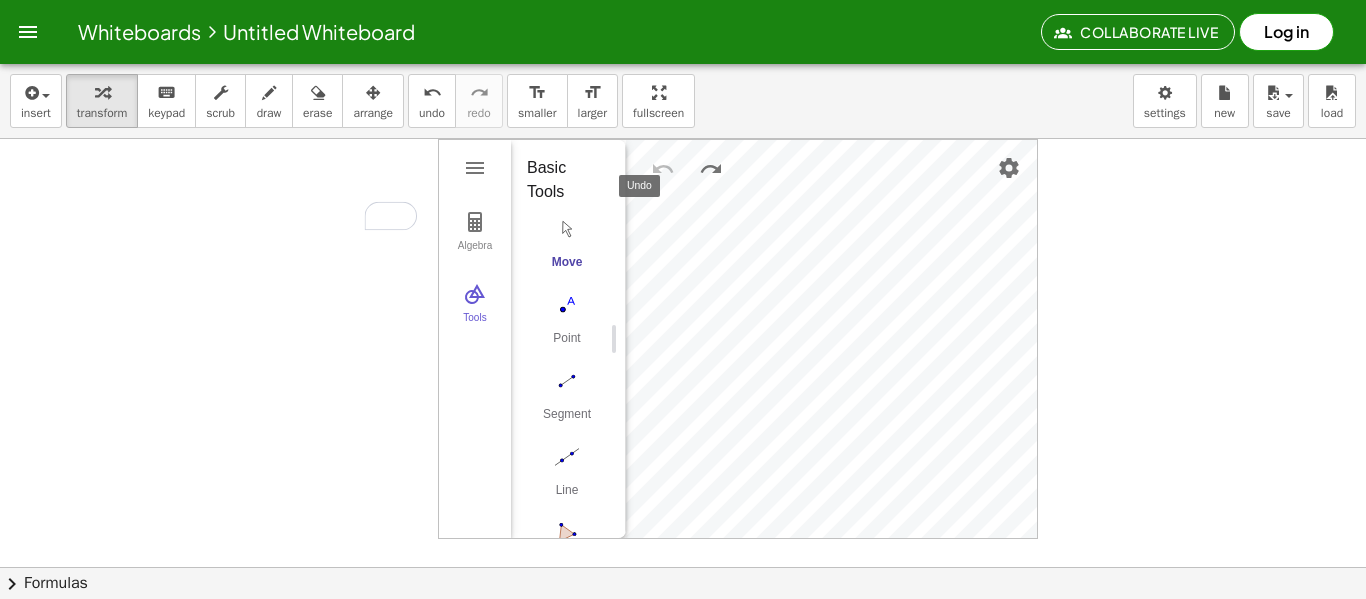 click at bounding box center (663, 169) 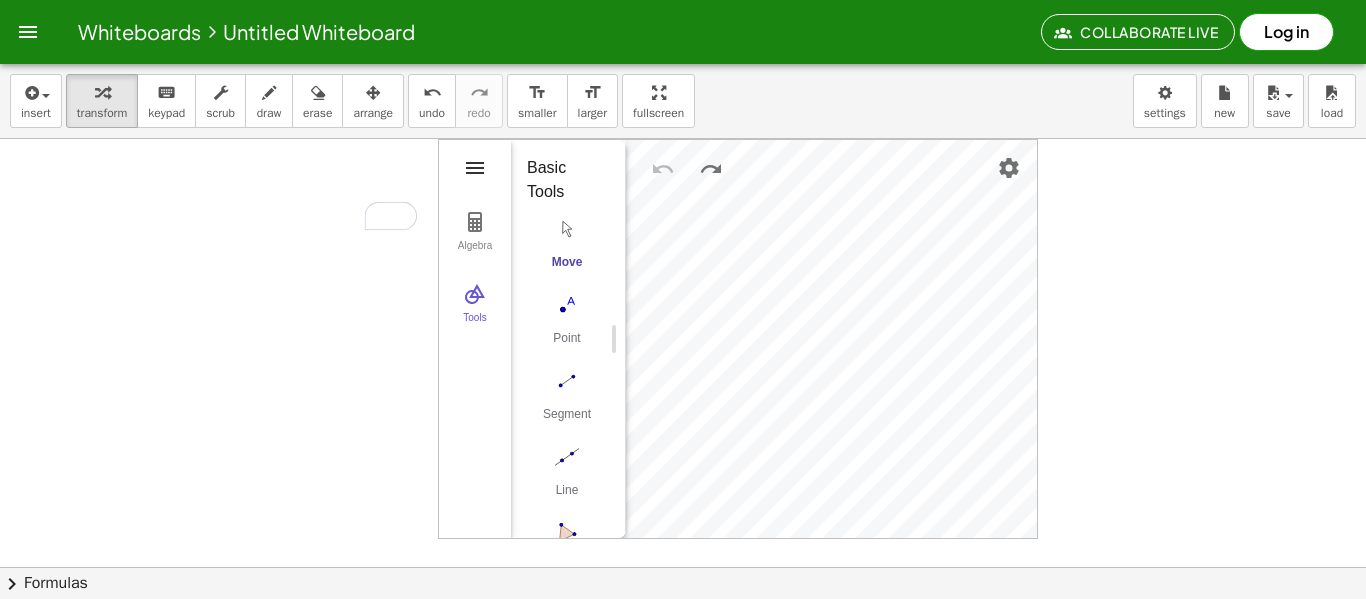 click at bounding box center [475, 168] 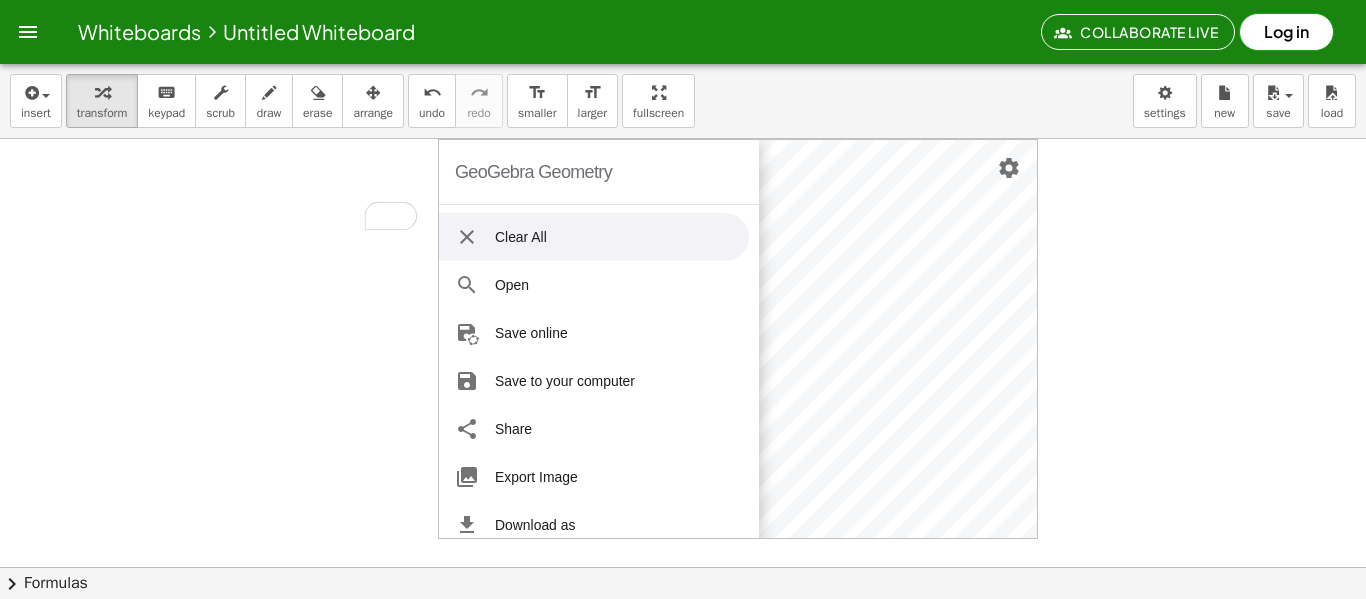 click on "GeoGebra Geometry" at bounding box center [533, 172] 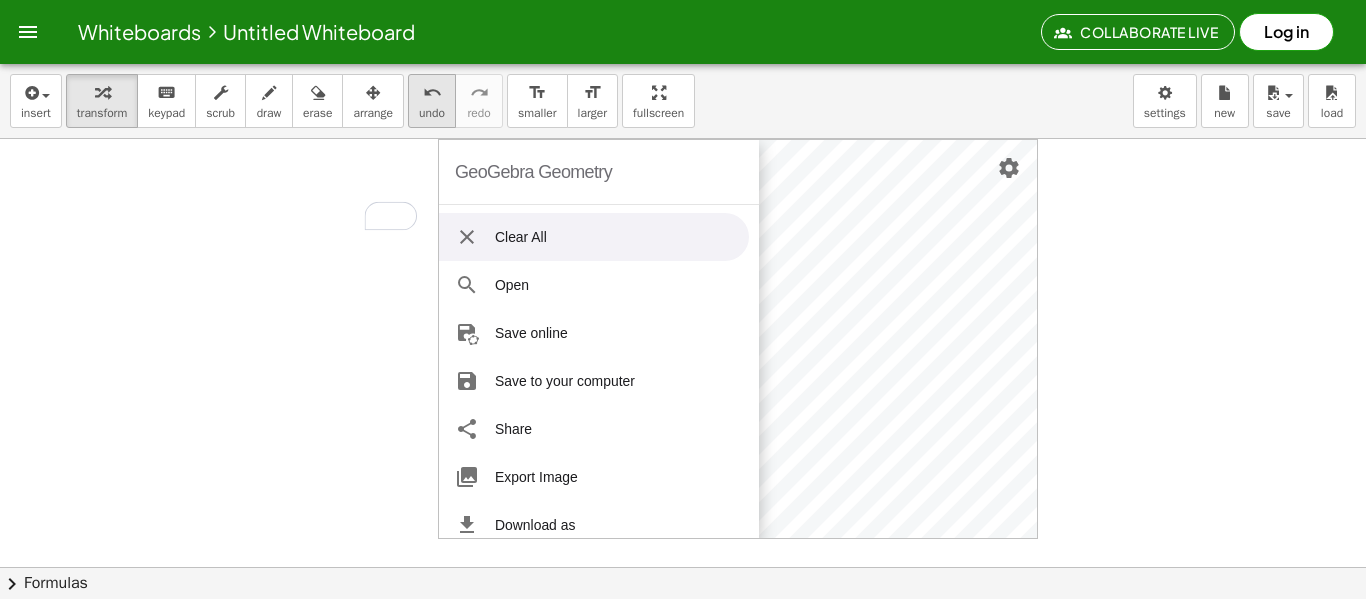 click on "undo" at bounding box center (432, 92) 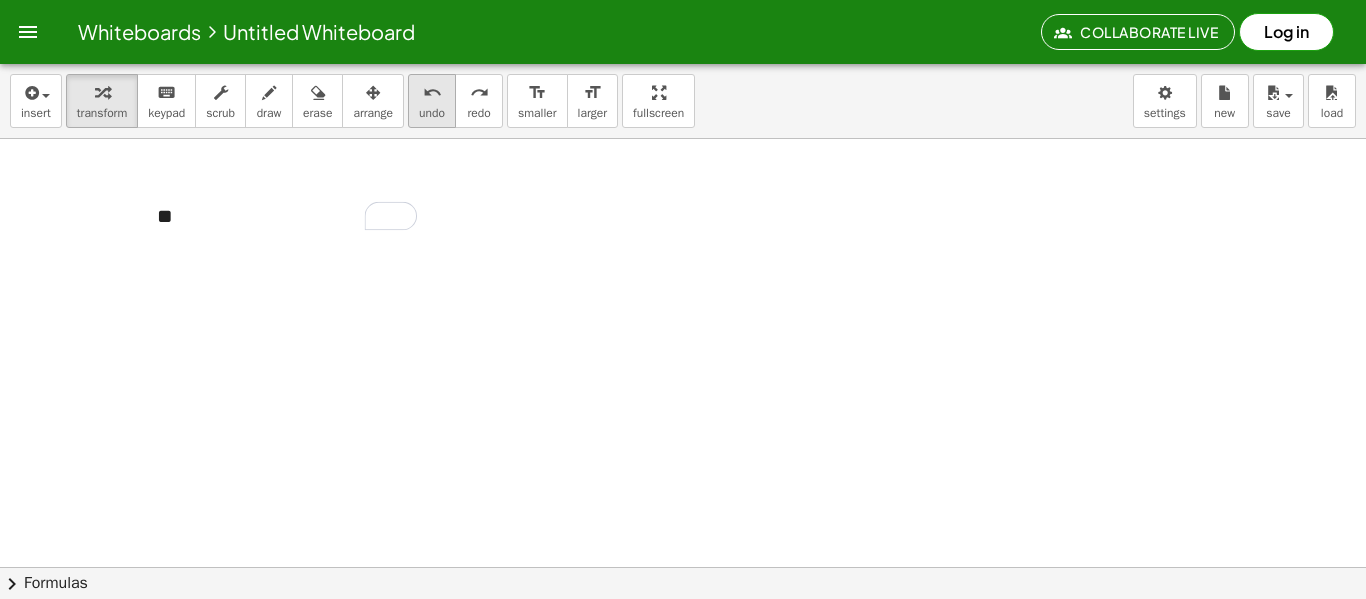 click on "undo" at bounding box center (432, 92) 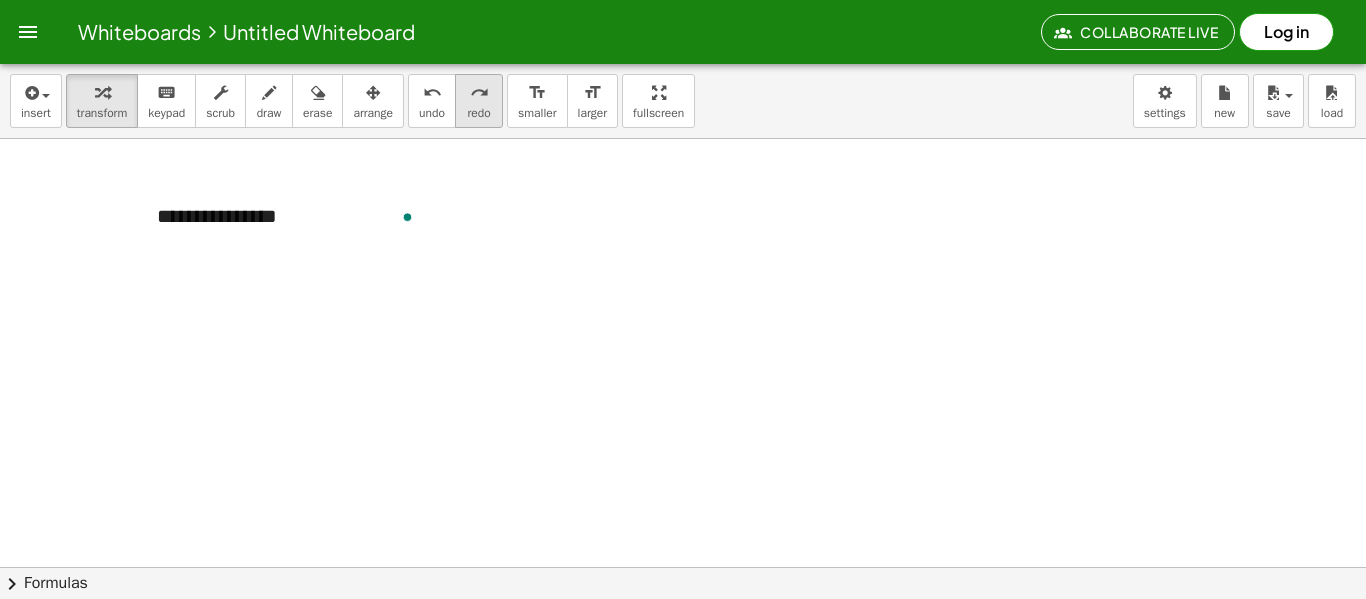 click on "redo" at bounding box center [479, 93] 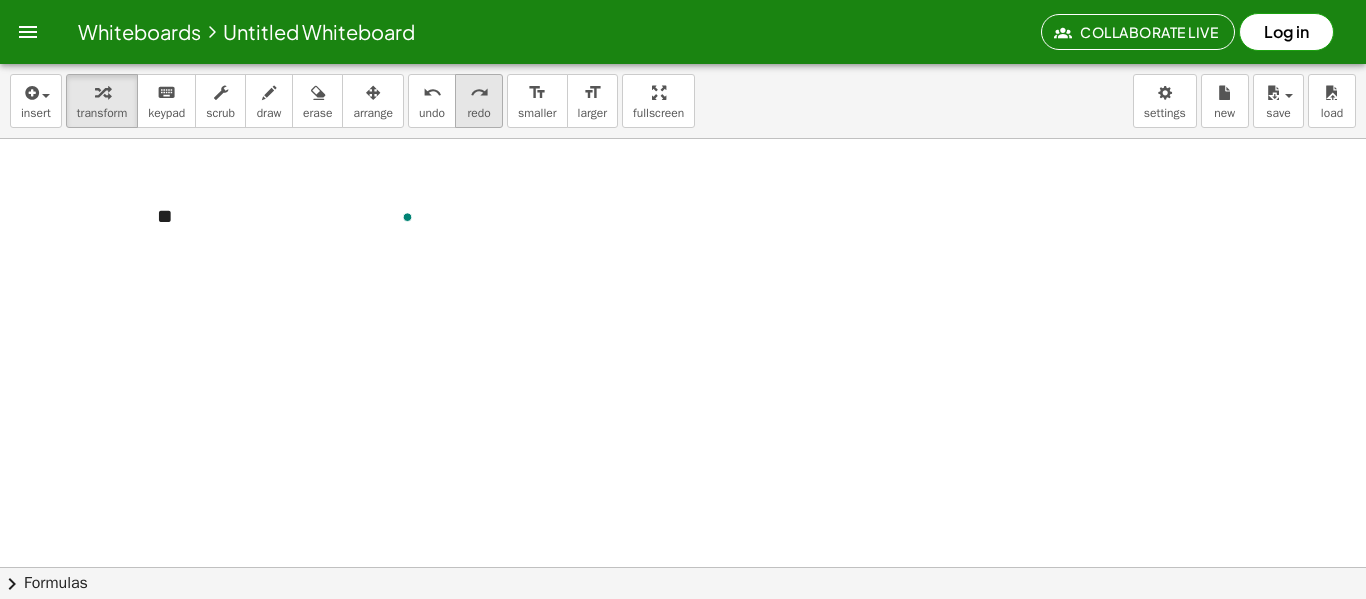 click on "redo" at bounding box center (479, 93) 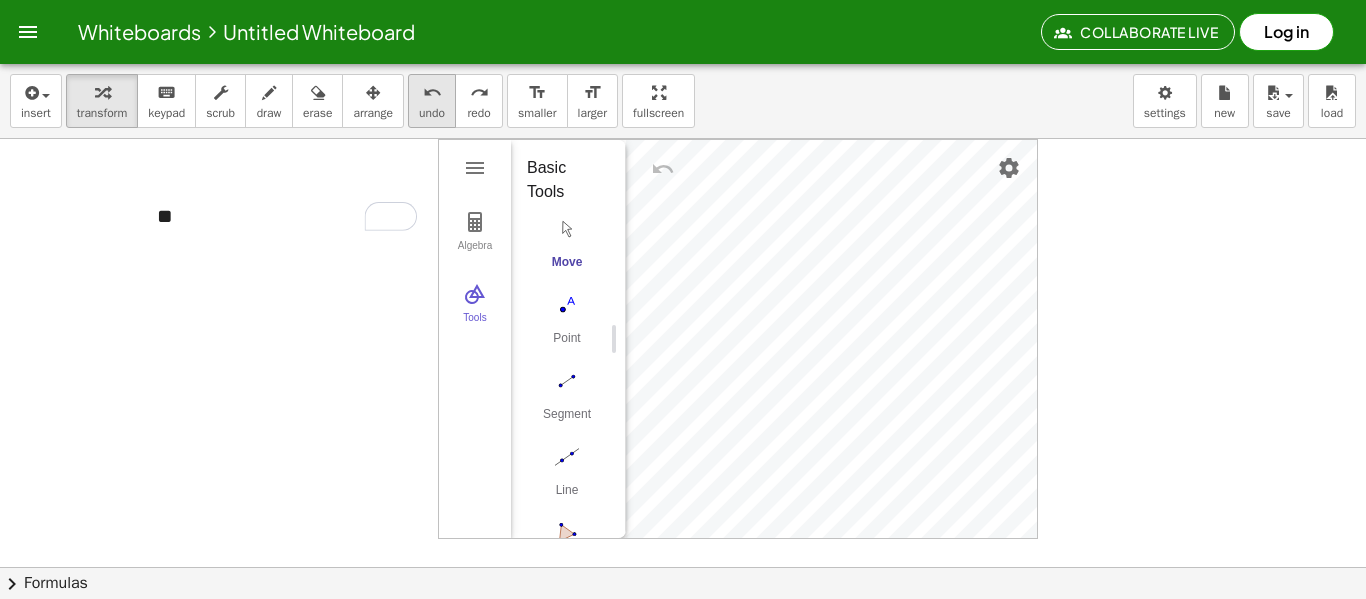 click on "undo" at bounding box center (432, 113) 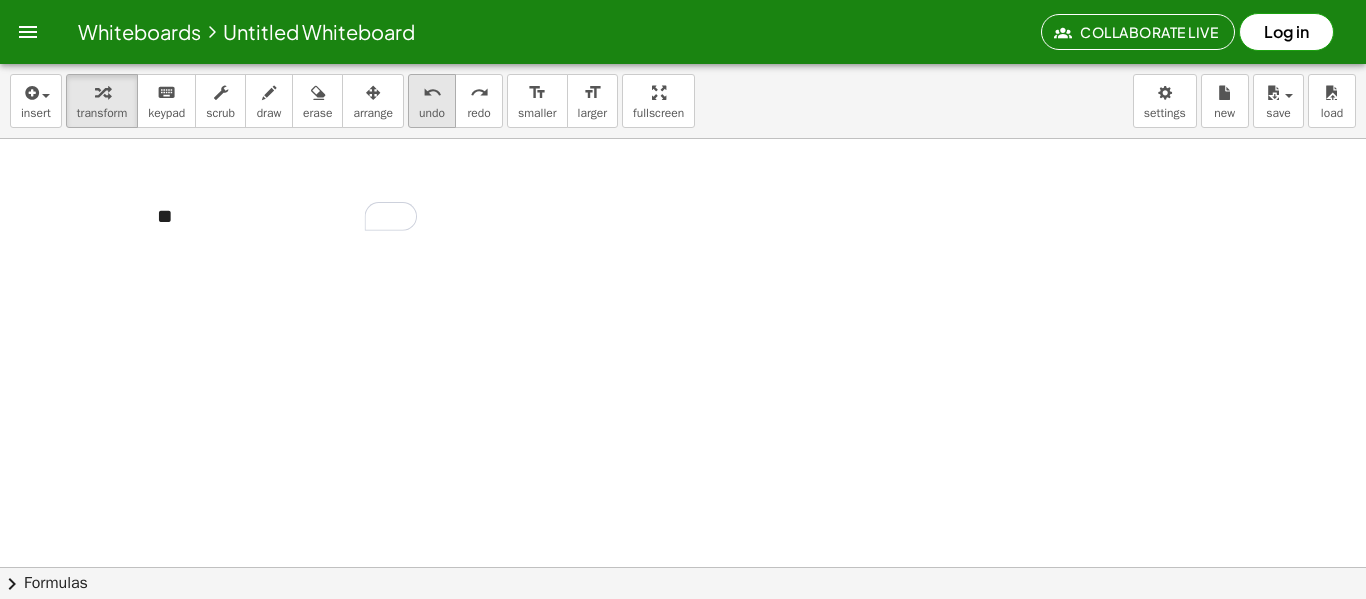 click on "undo" at bounding box center (432, 113) 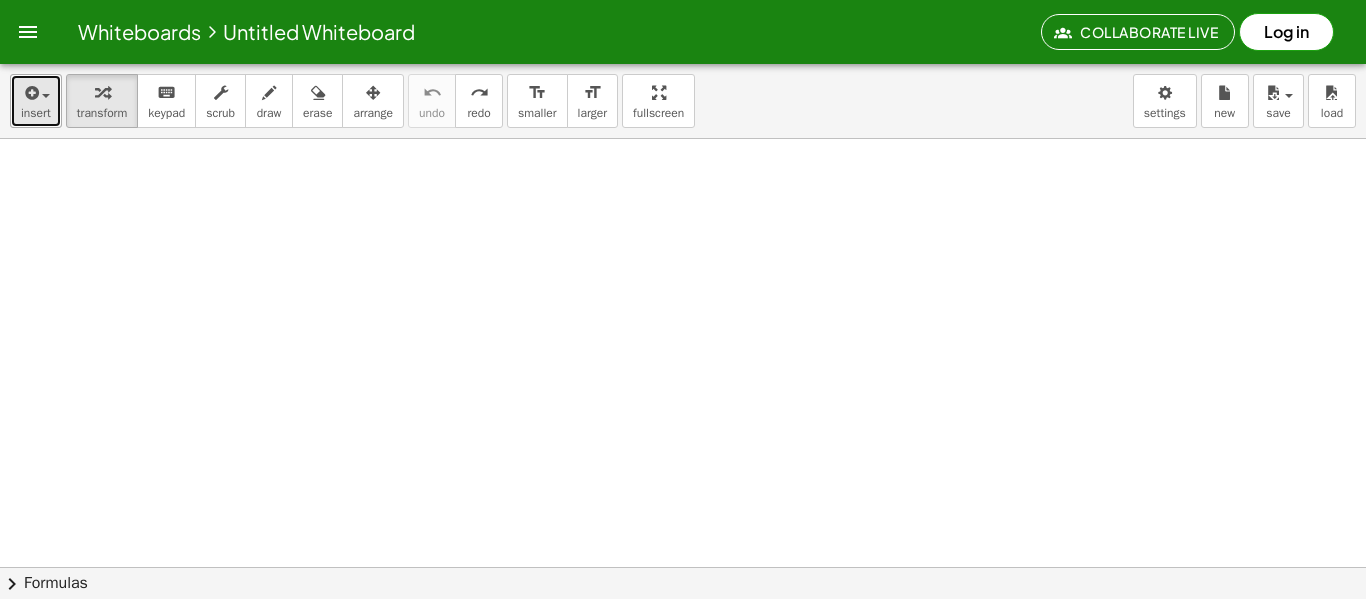 click at bounding box center (41, 95) 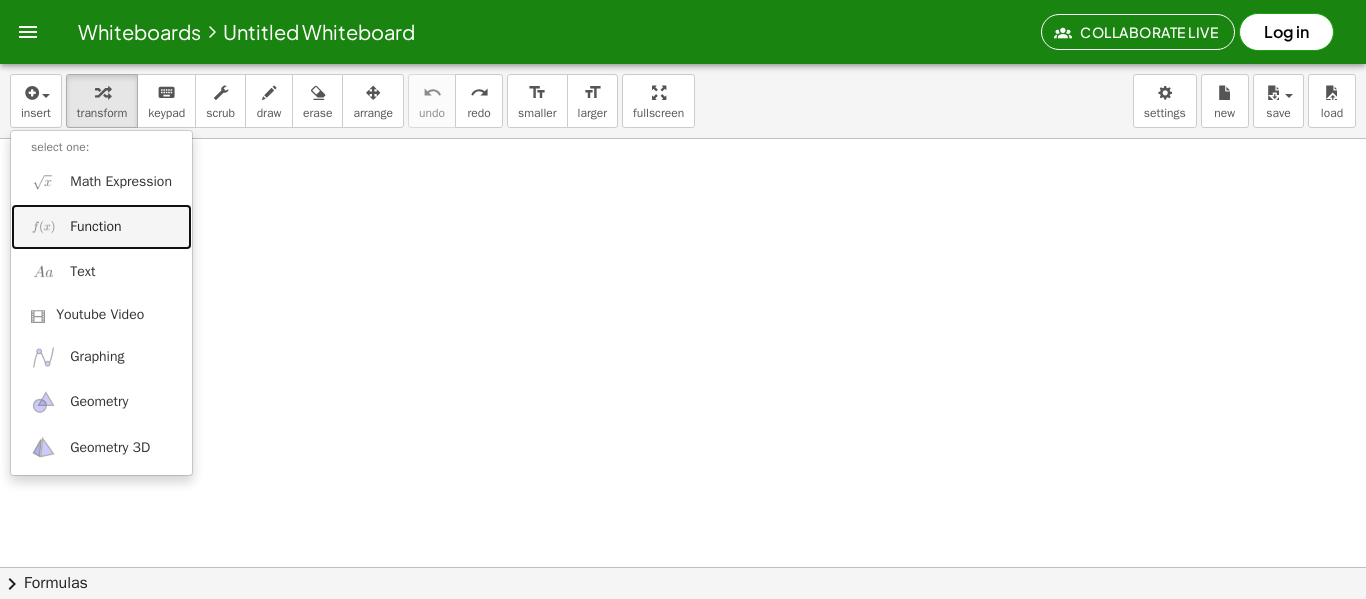 click on "Function" at bounding box center [95, 227] 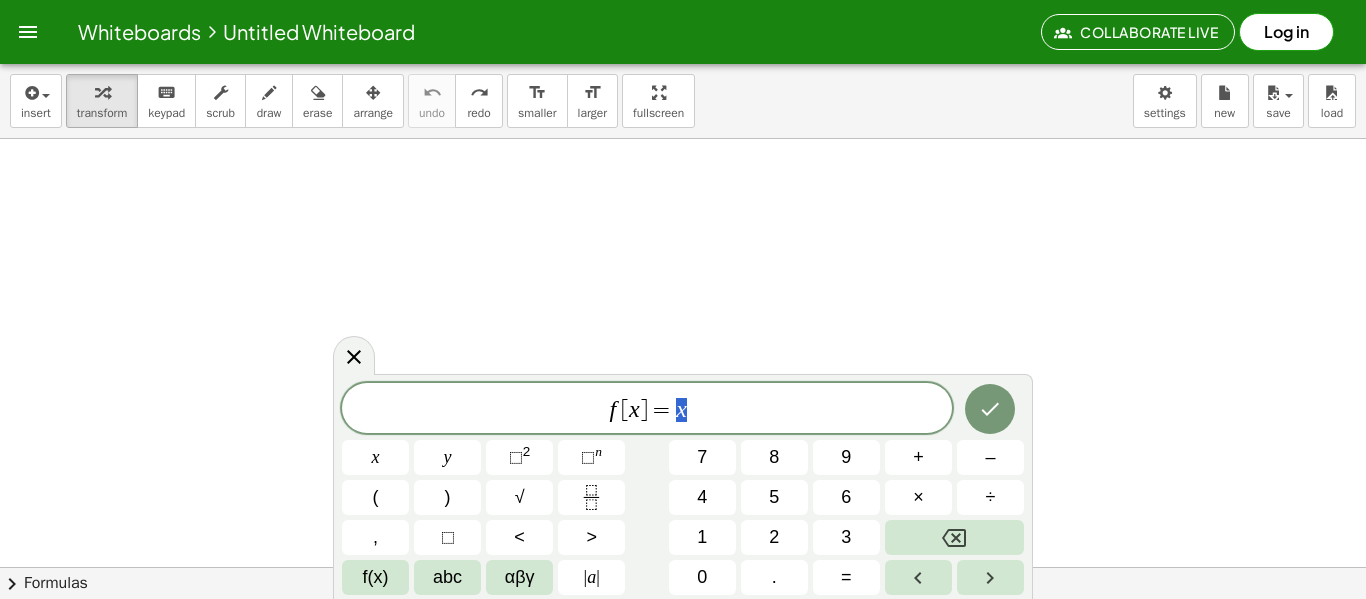 scroll, scrollTop: 1, scrollLeft: 0, axis: vertical 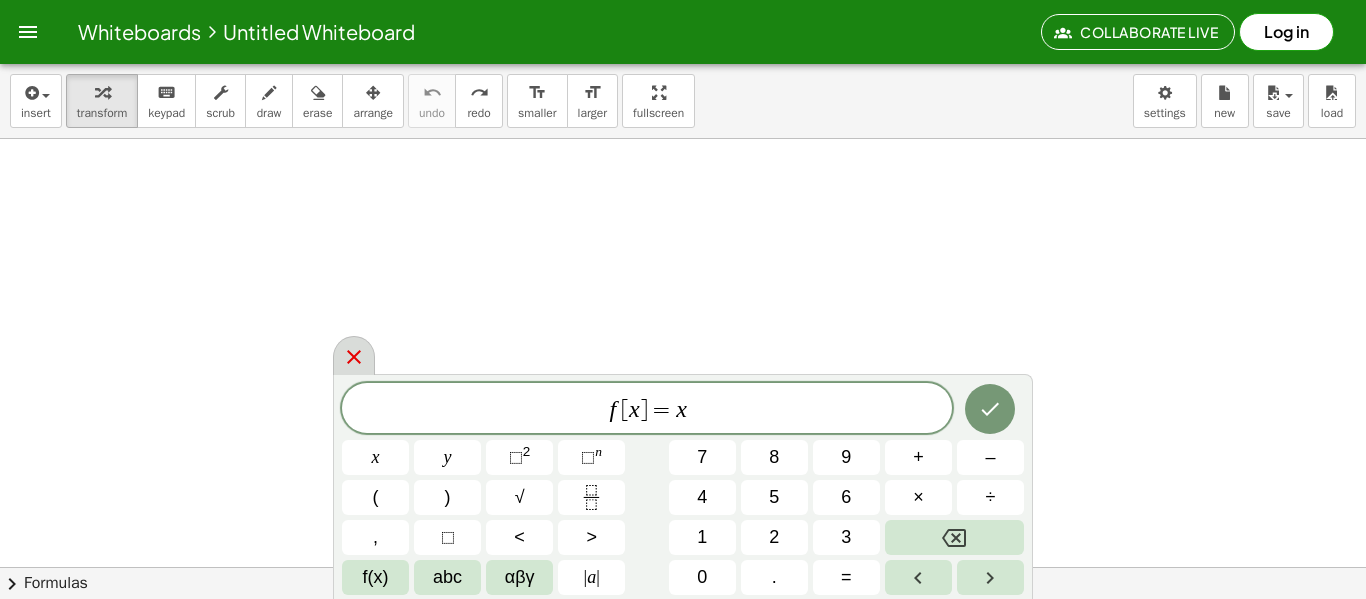 click 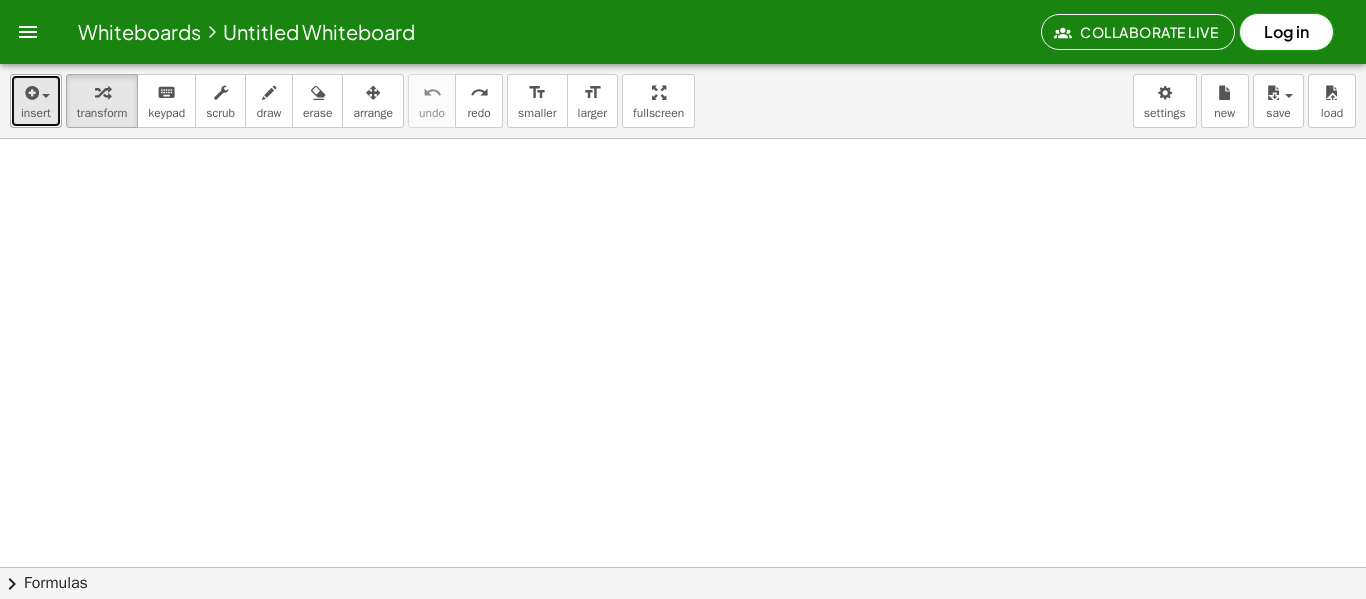 click on "insert" at bounding box center [36, 101] 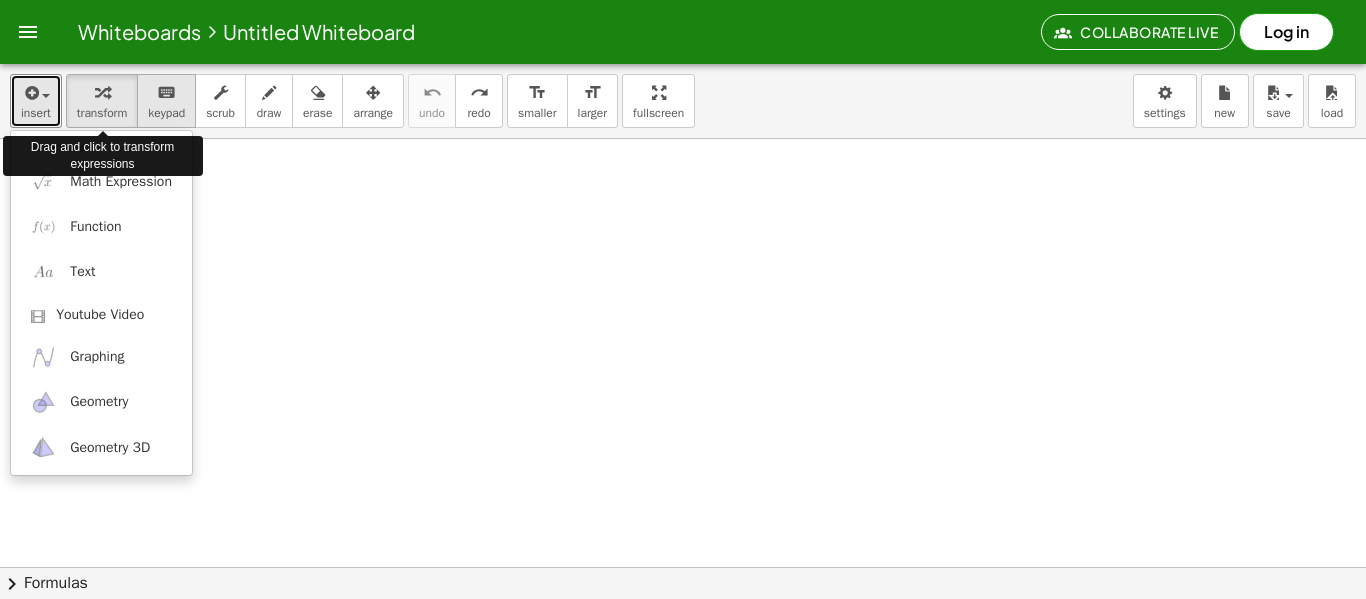 click on "keyboard keypad" at bounding box center (166, 101) 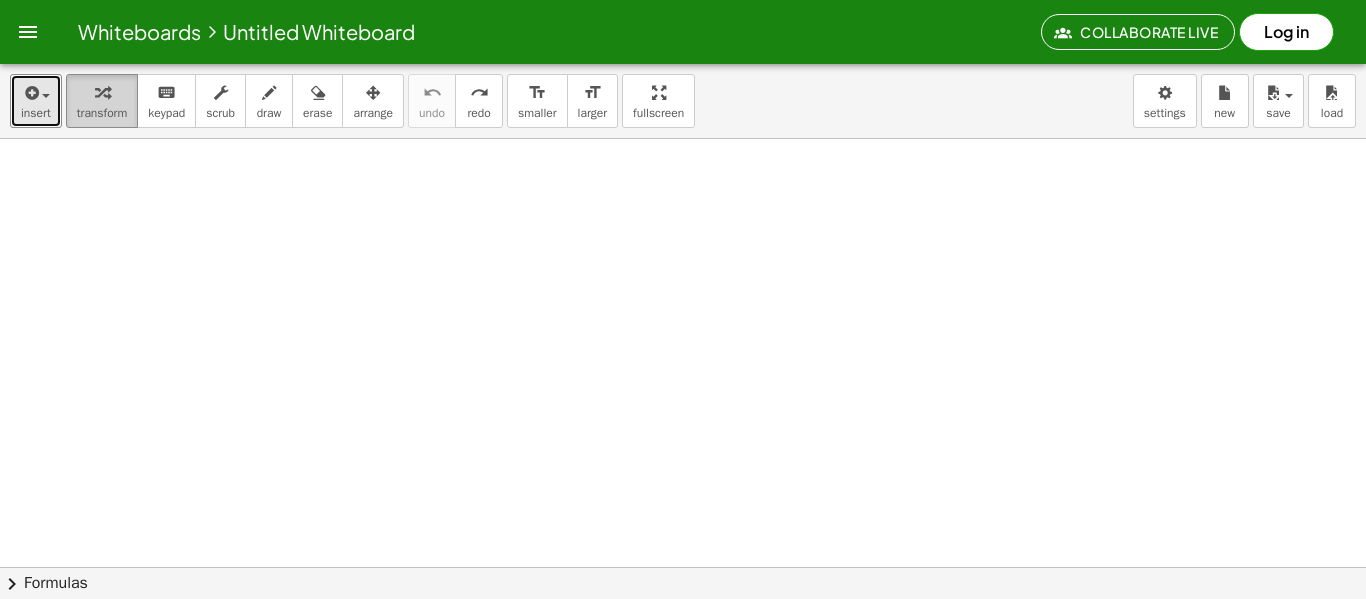 click on "transform" at bounding box center [102, 113] 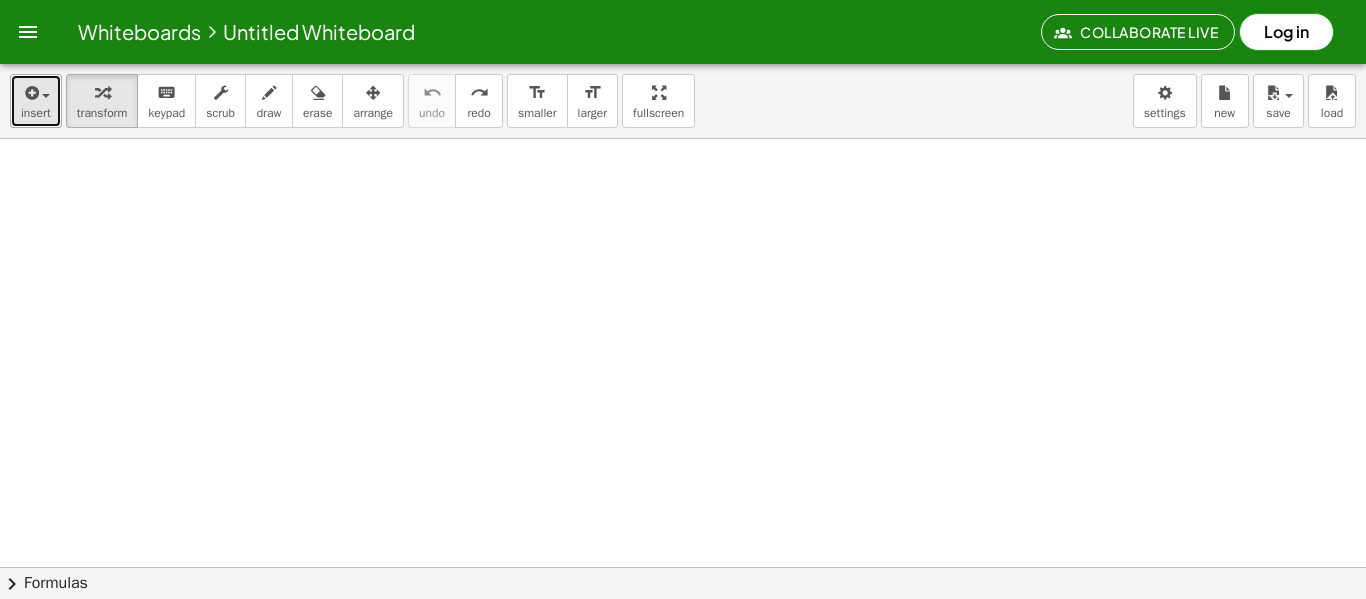 click on "insert" at bounding box center [36, 113] 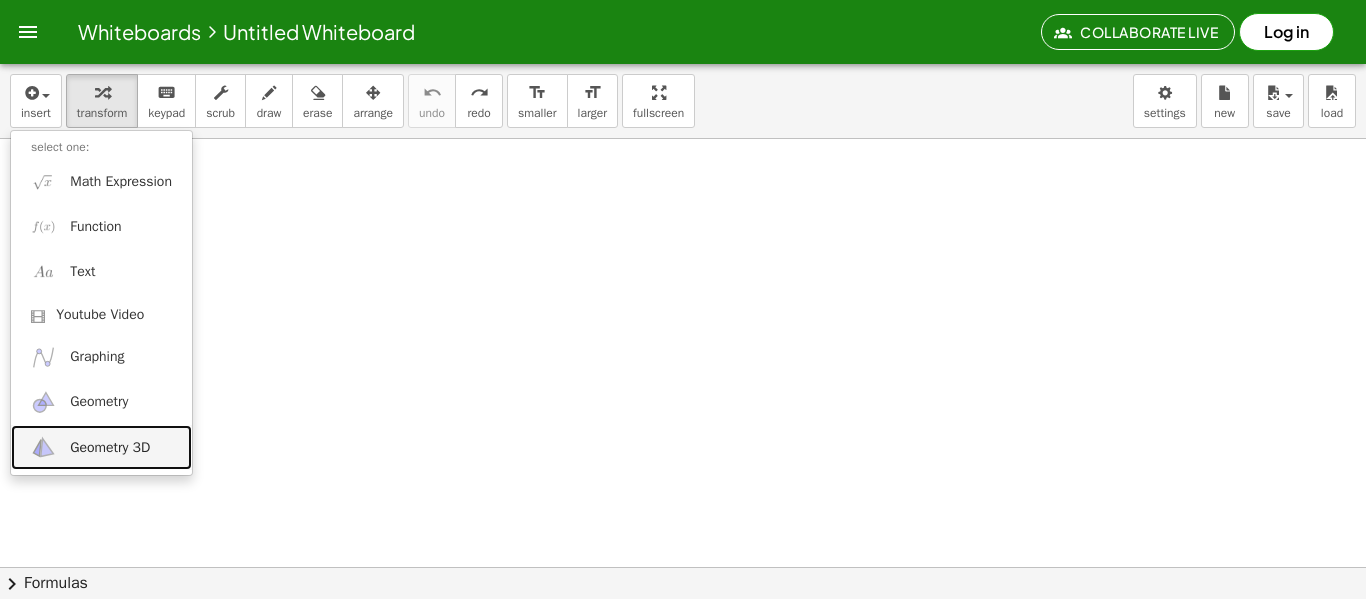 click on "Geometry 3D" at bounding box center [110, 448] 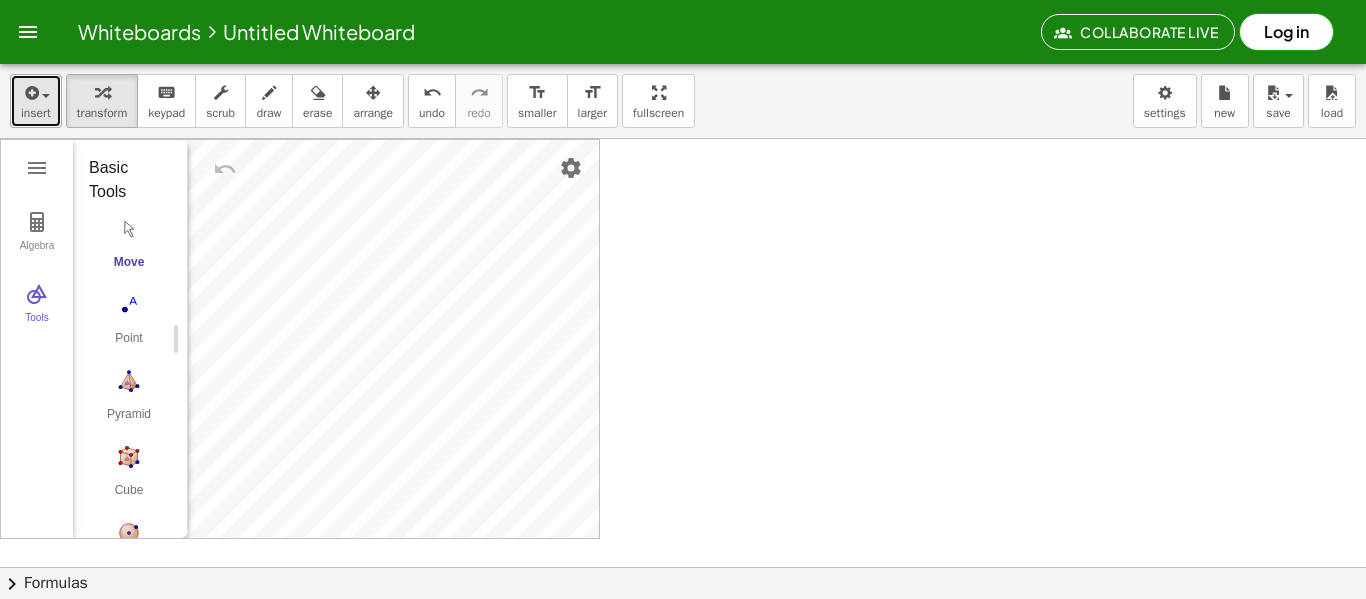 click on "insert" at bounding box center [36, 113] 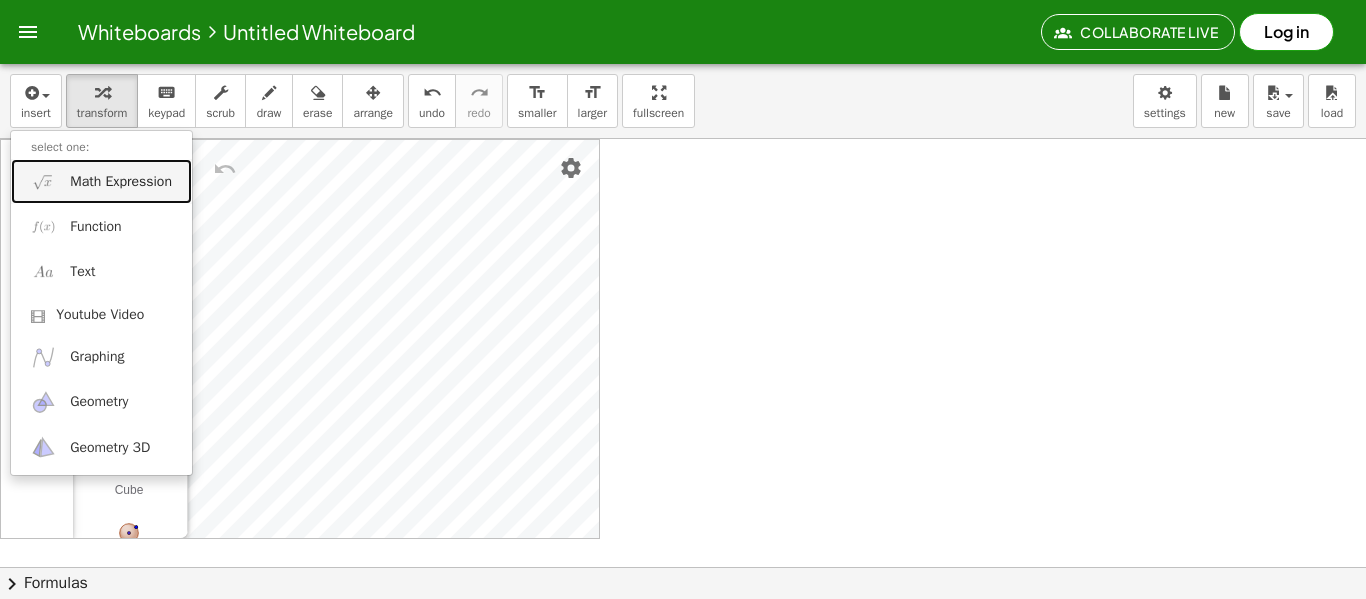 click on "Math Expression" at bounding box center (121, 182) 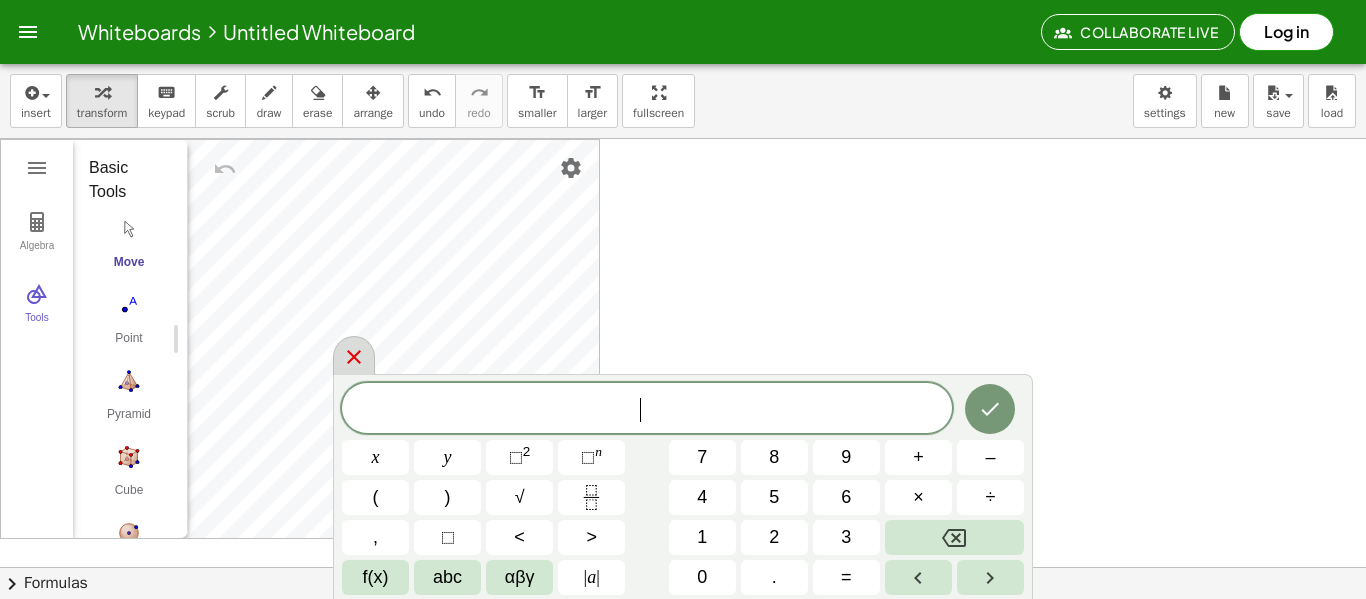 click 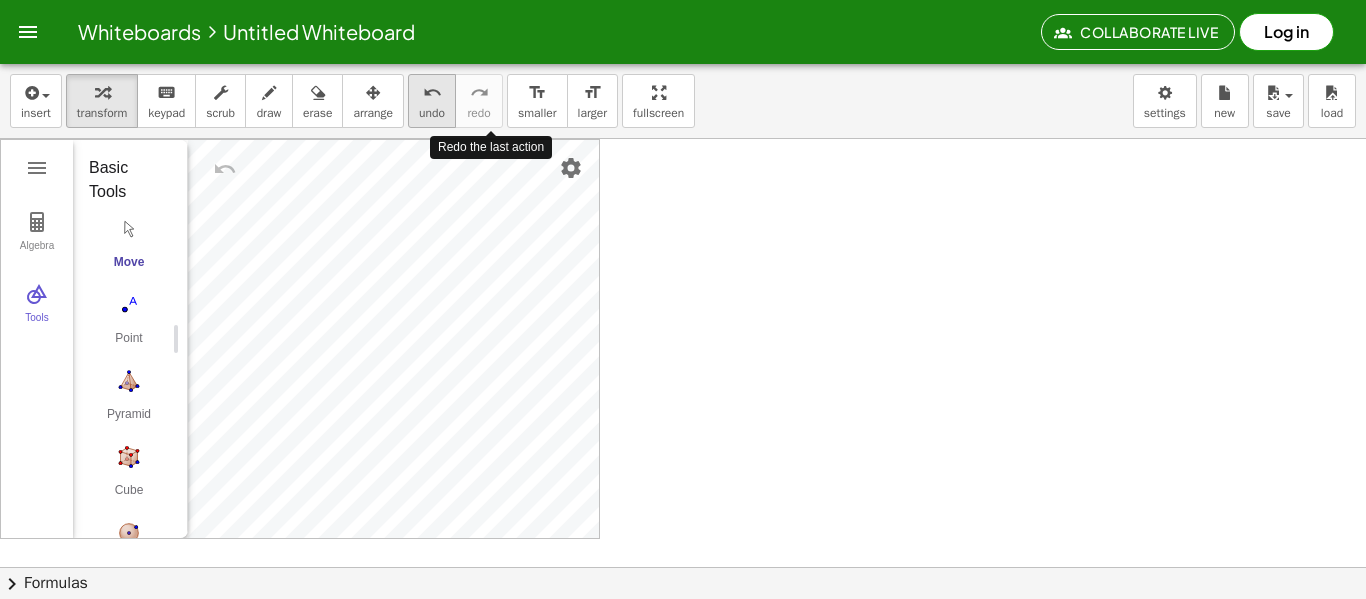 click on "undo undo" at bounding box center [432, 101] 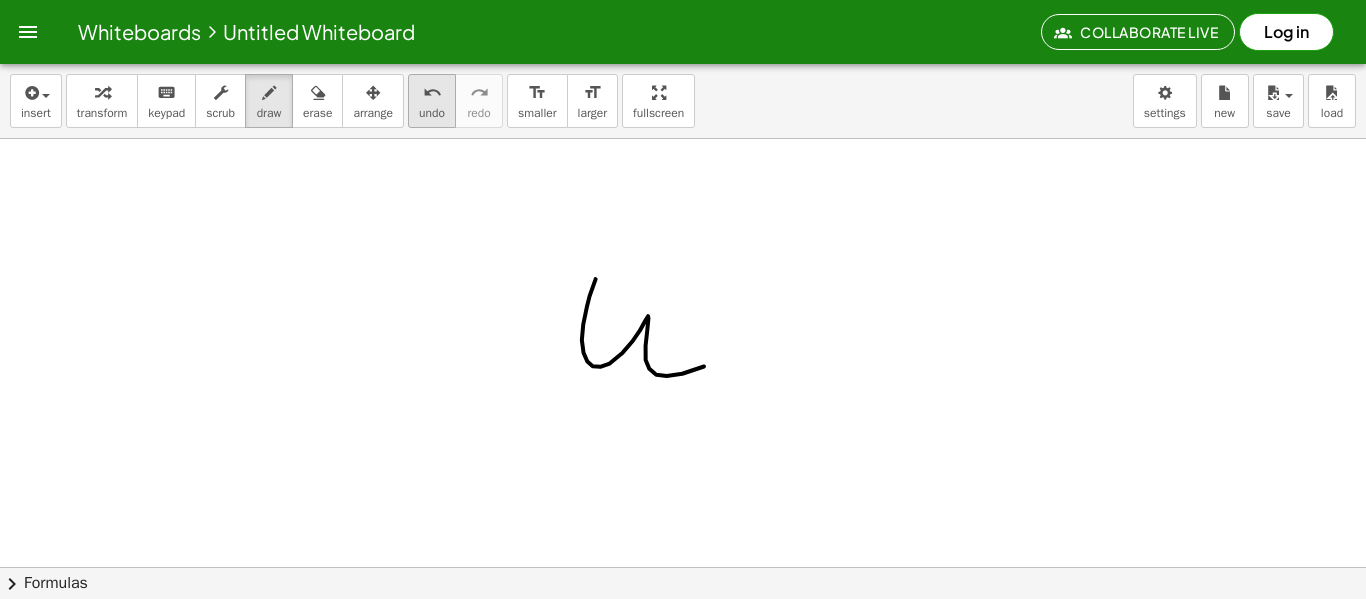 click on "undo" at bounding box center [432, 93] 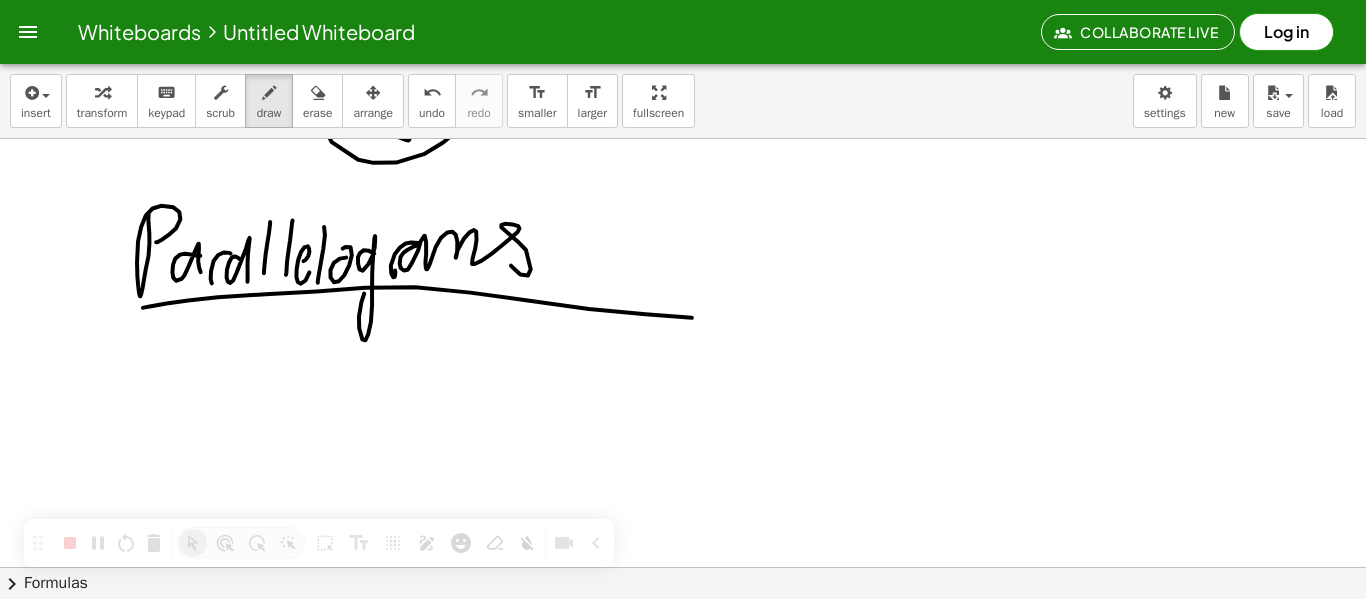 scroll, scrollTop: 364, scrollLeft: 0, axis: vertical 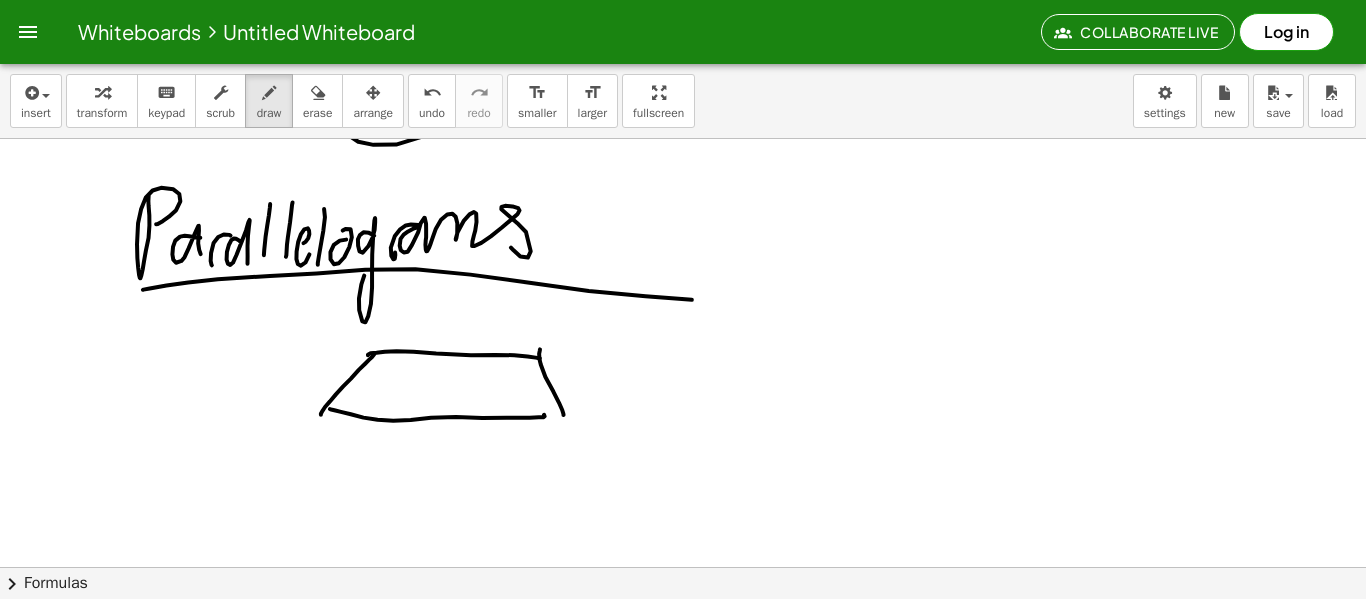 click at bounding box center (683, 203) 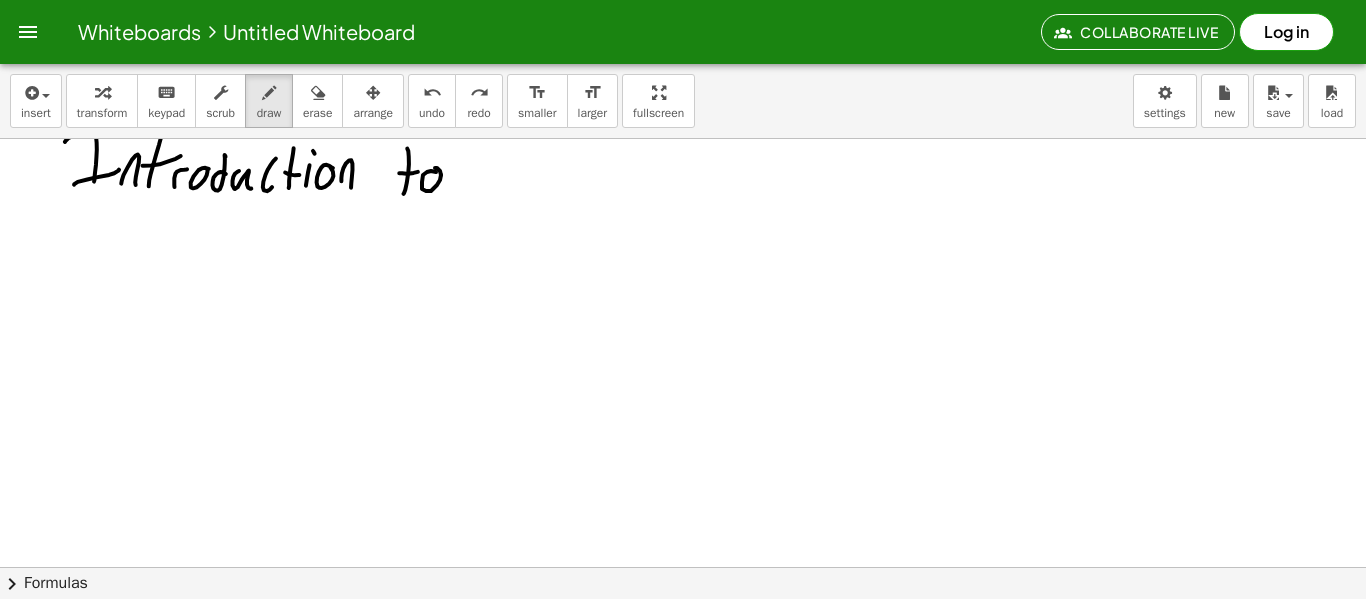 scroll, scrollTop: 0, scrollLeft: 0, axis: both 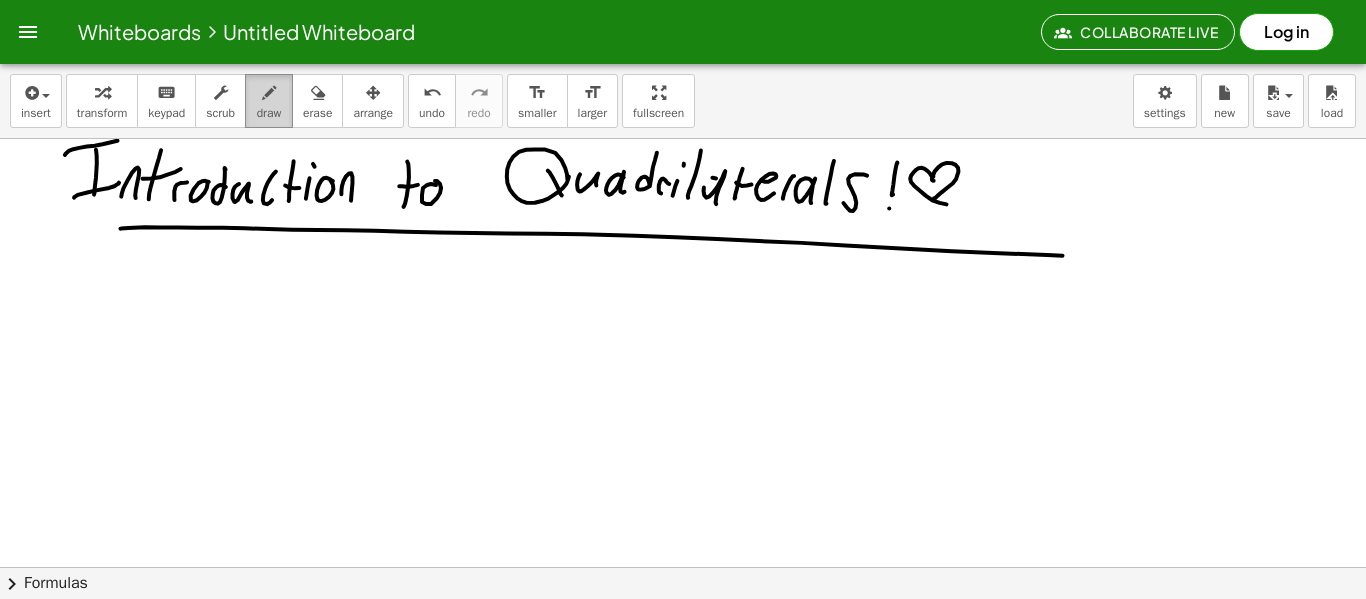 click on "draw" at bounding box center (269, 113) 